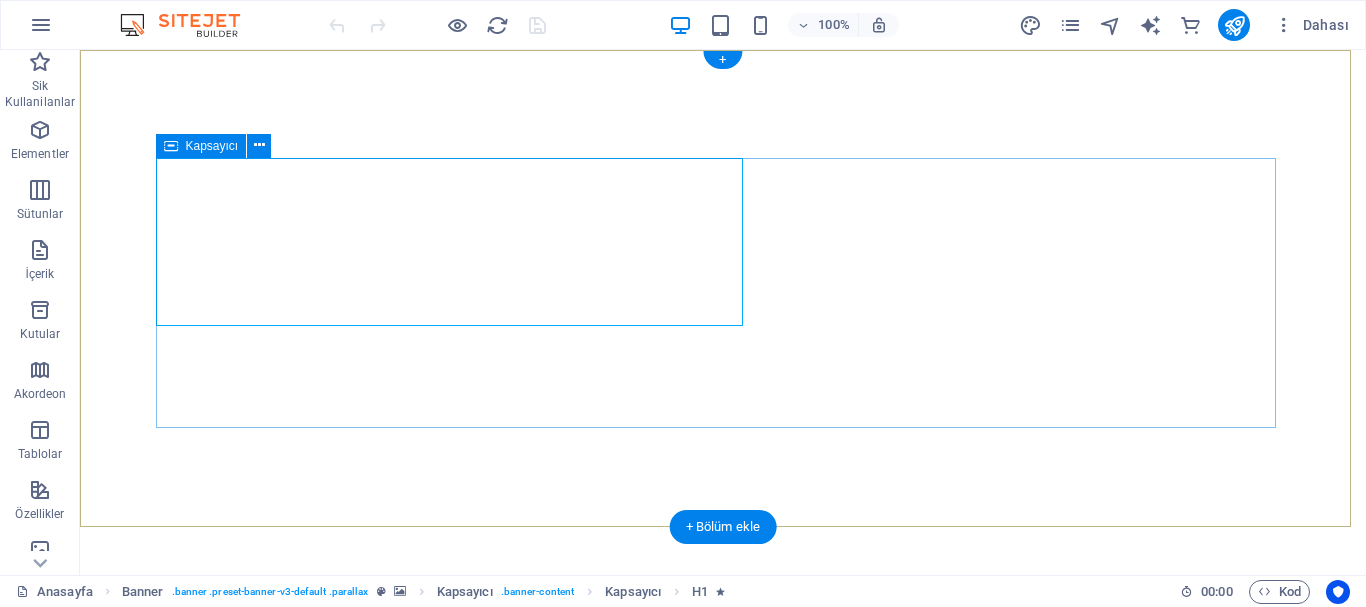 scroll, scrollTop: 0, scrollLeft: 0, axis: both 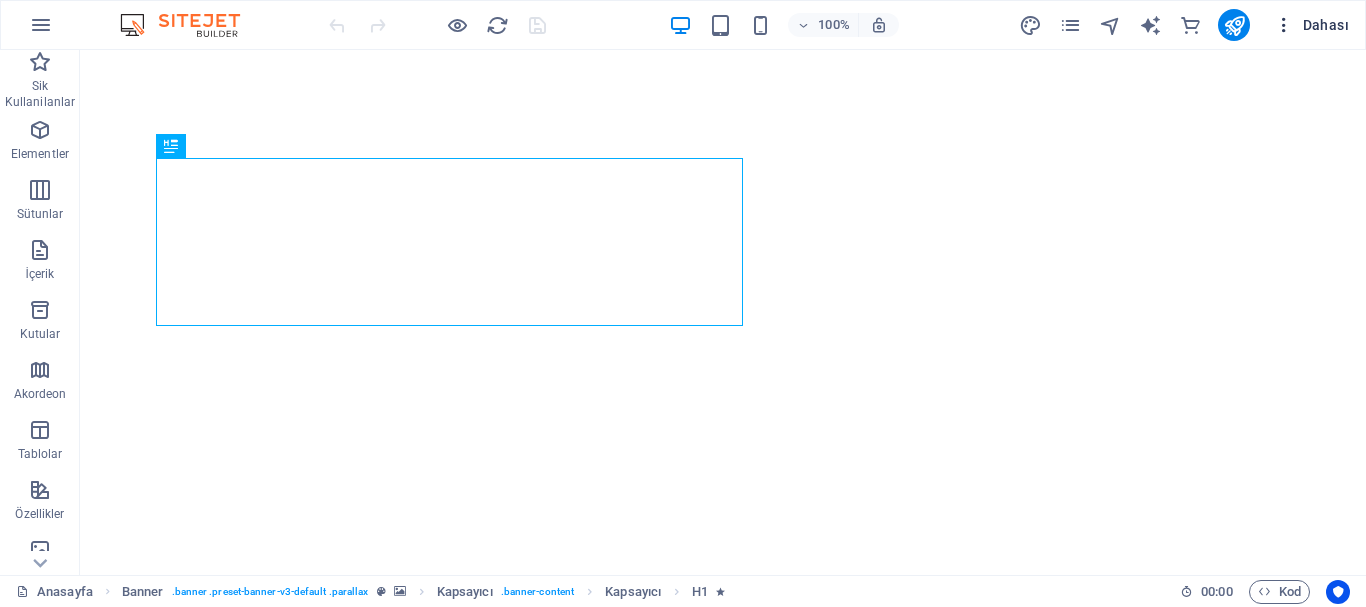 click on "Dahası" at bounding box center (1311, 25) 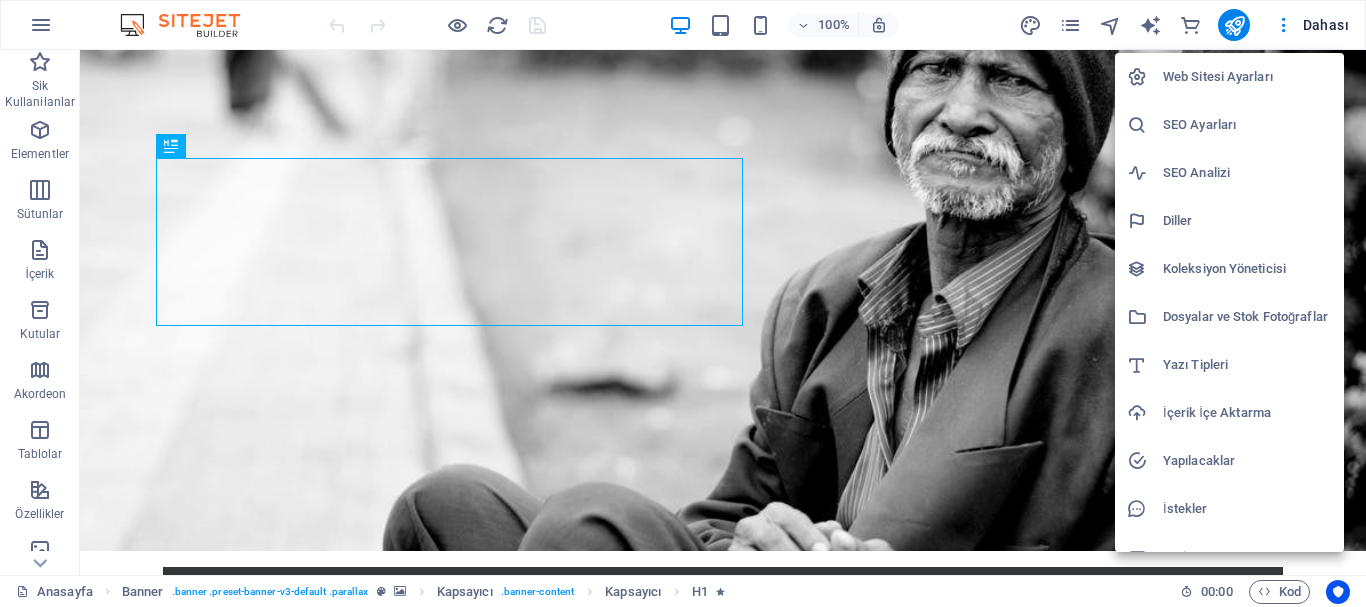 click on "Web Sitesi Ayarları" at bounding box center [1247, 77] 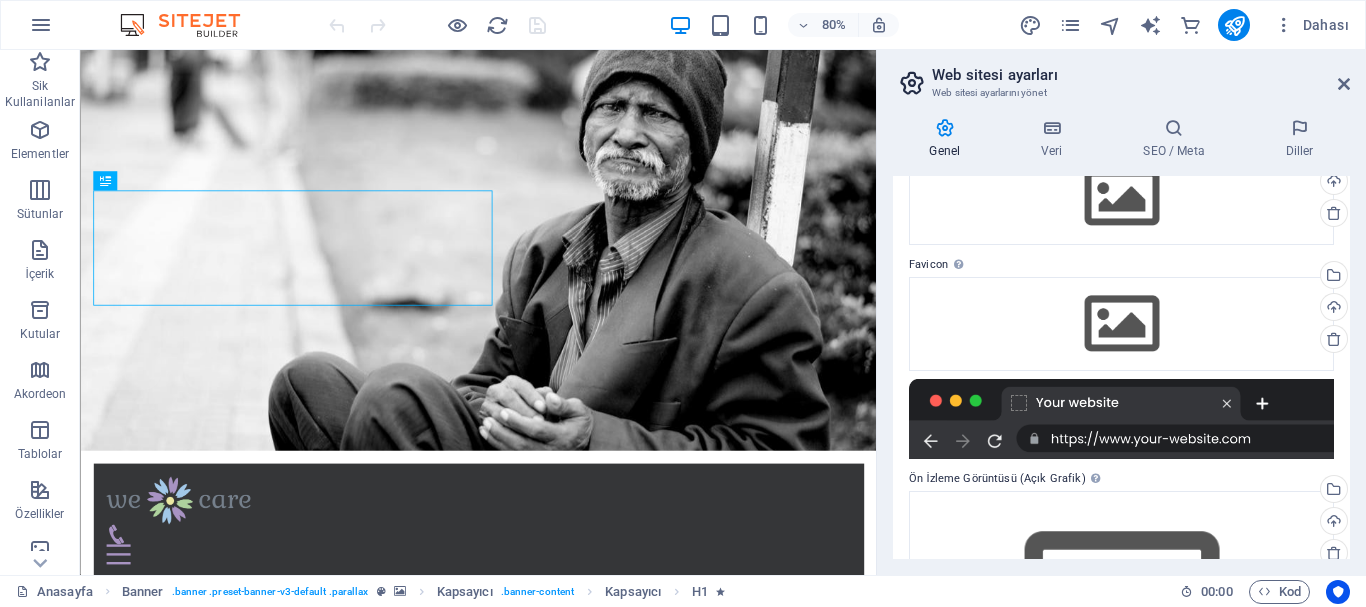 scroll, scrollTop: 0, scrollLeft: 0, axis: both 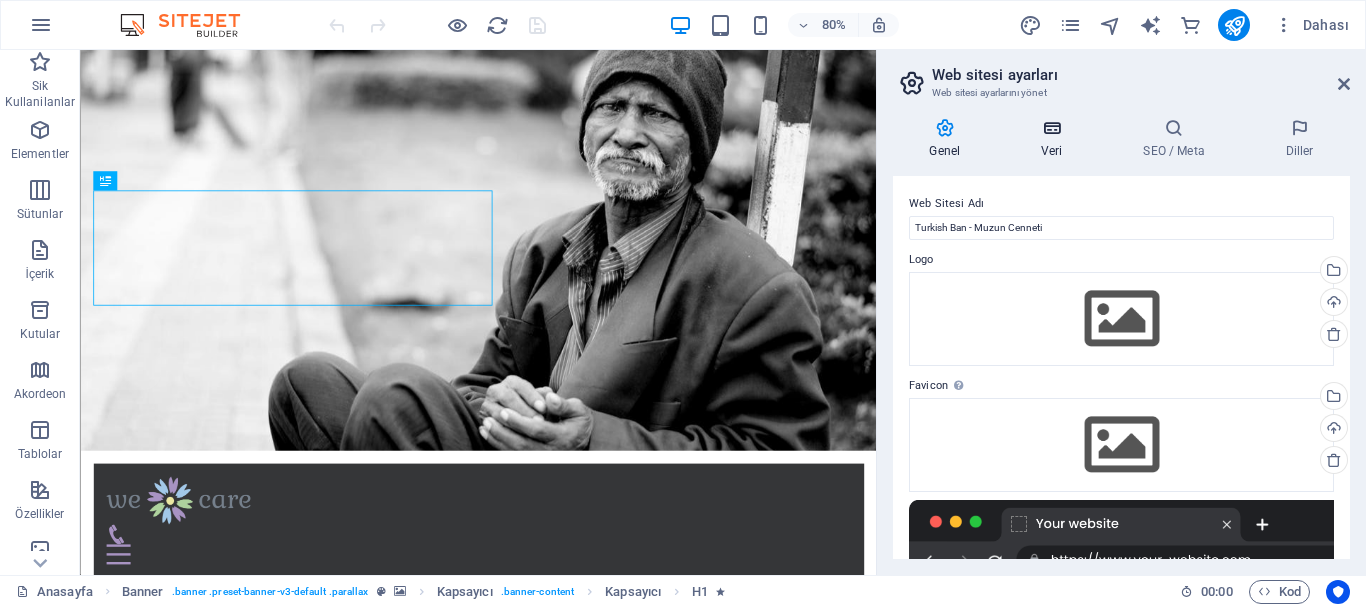 click on "Veri" at bounding box center [1056, 139] 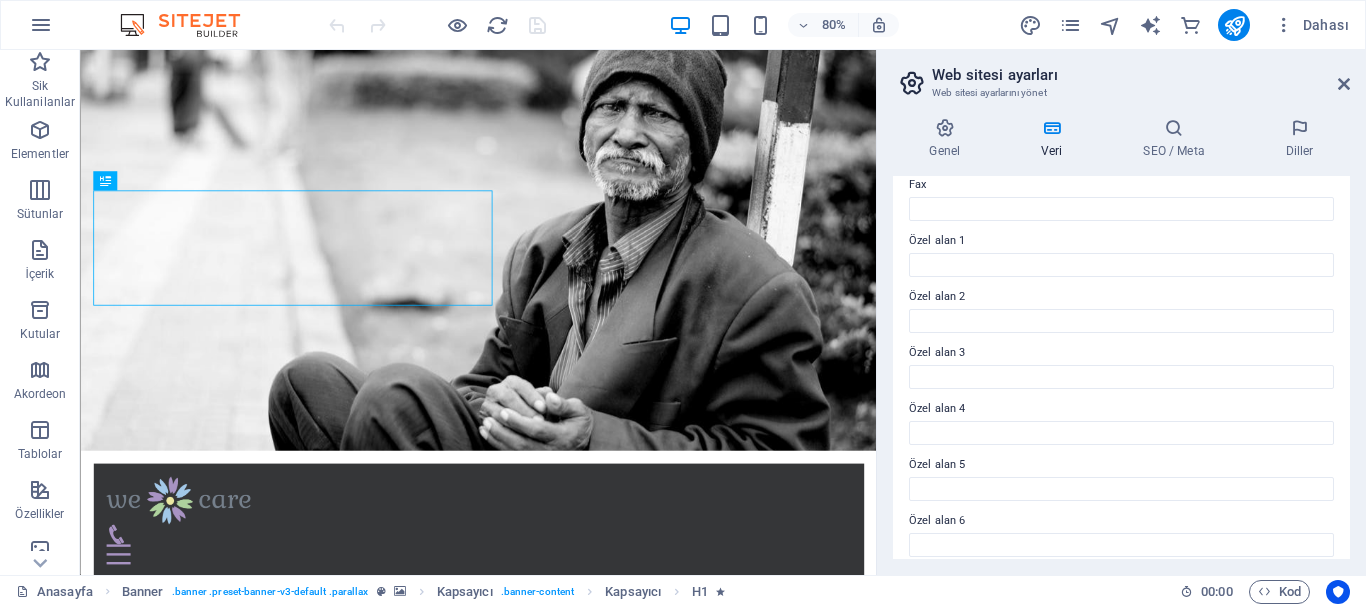 scroll, scrollTop: 578, scrollLeft: 0, axis: vertical 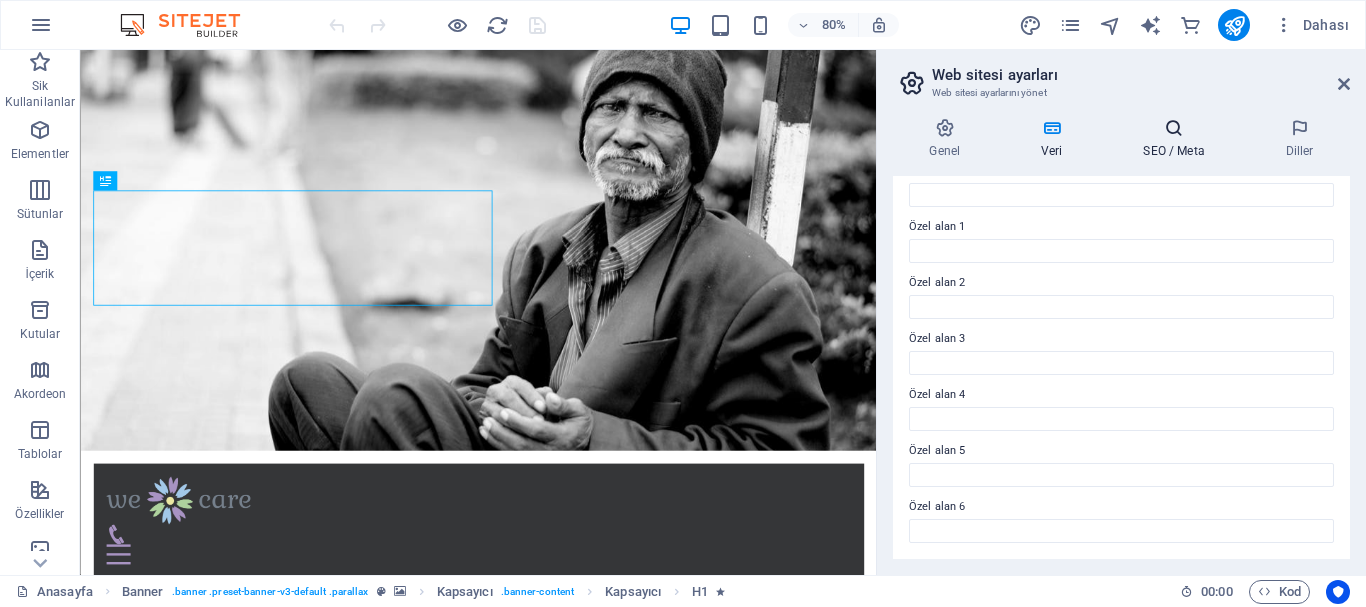click at bounding box center (1174, 128) 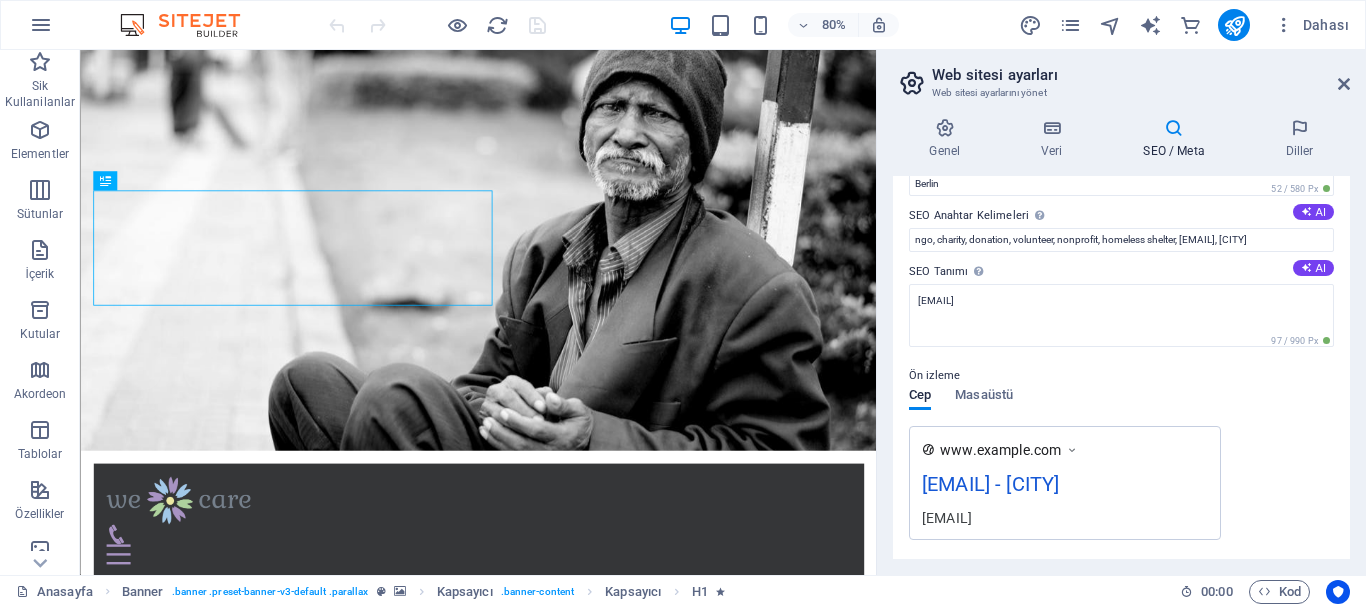 scroll, scrollTop: 0, scrollLeft: 0, axis: both 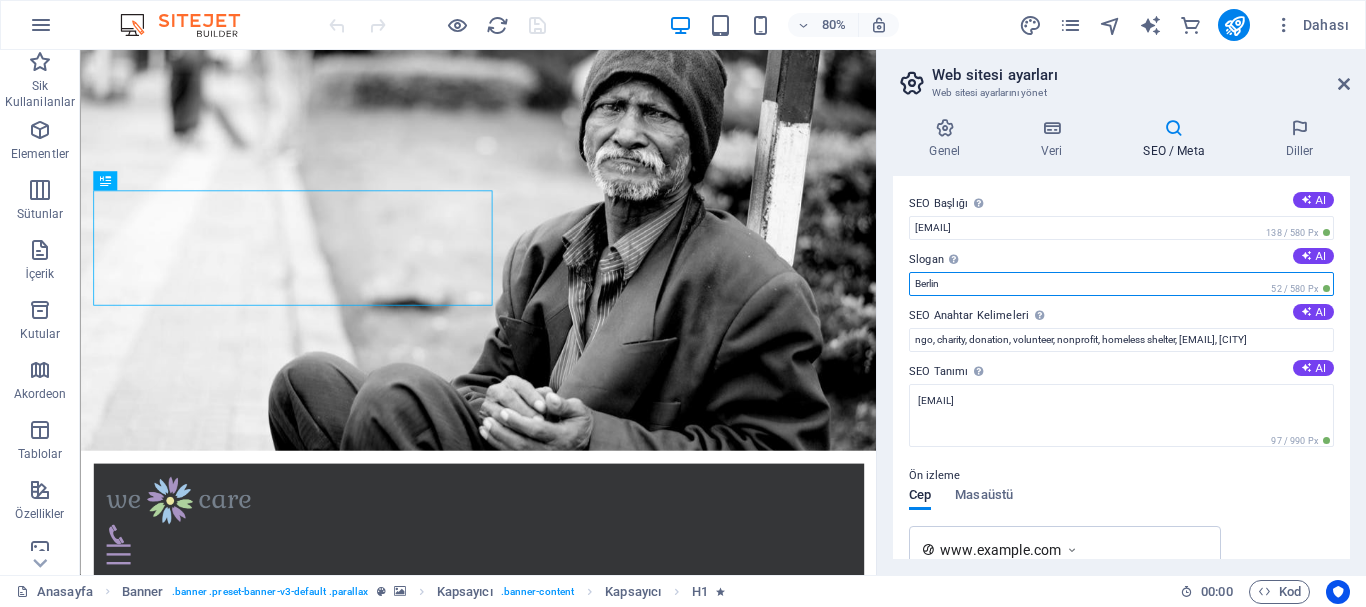 drag, startPoint x: 979, startPoint y: 279, endPoint x: 887, endPoint y: 278, distance: 92.00543 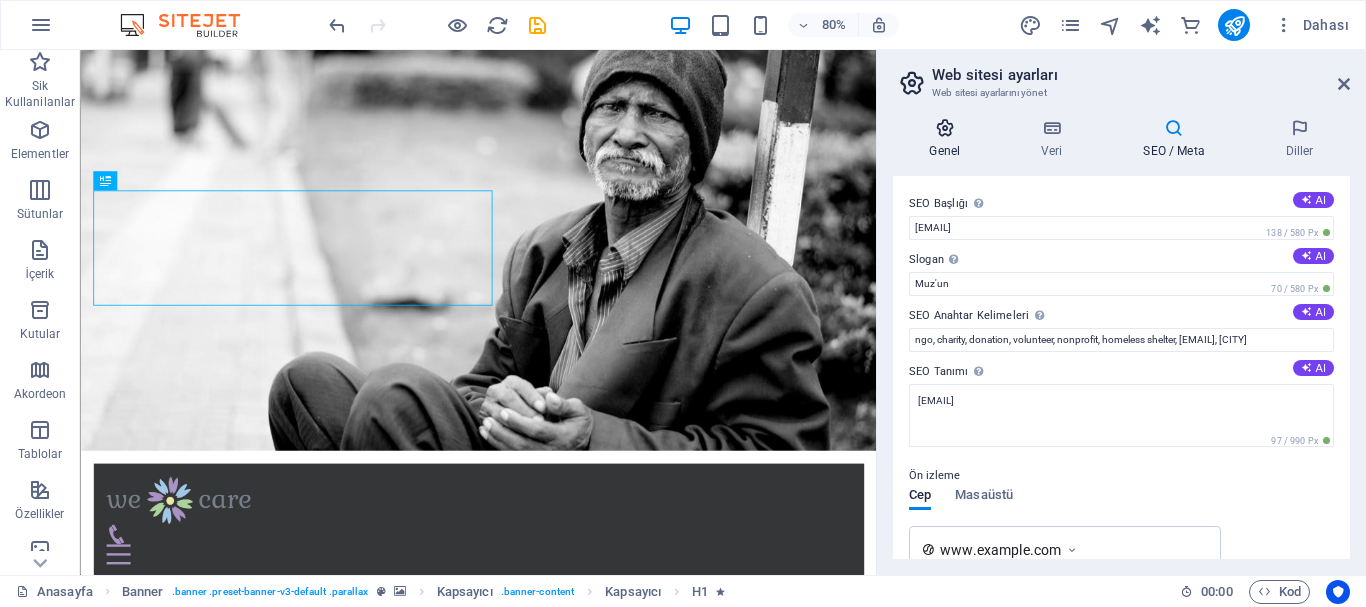 click on "Genel" at bounding box center [949, 139] 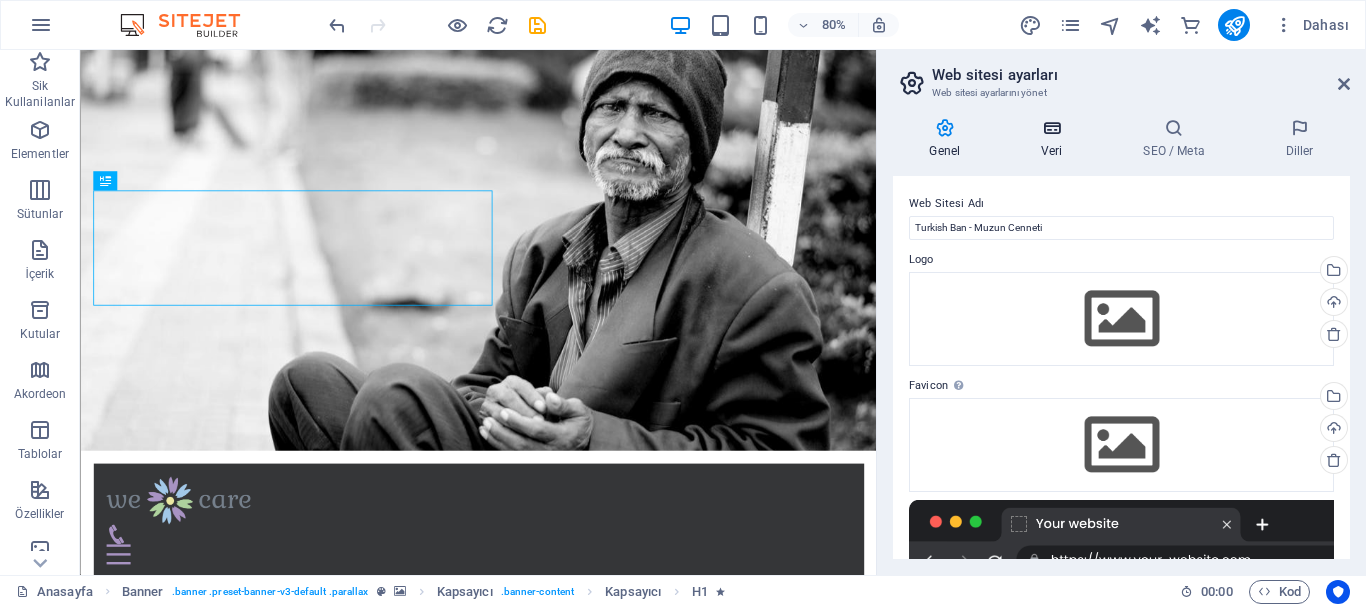 click on "Veri" at bounding box center (1056, 139) 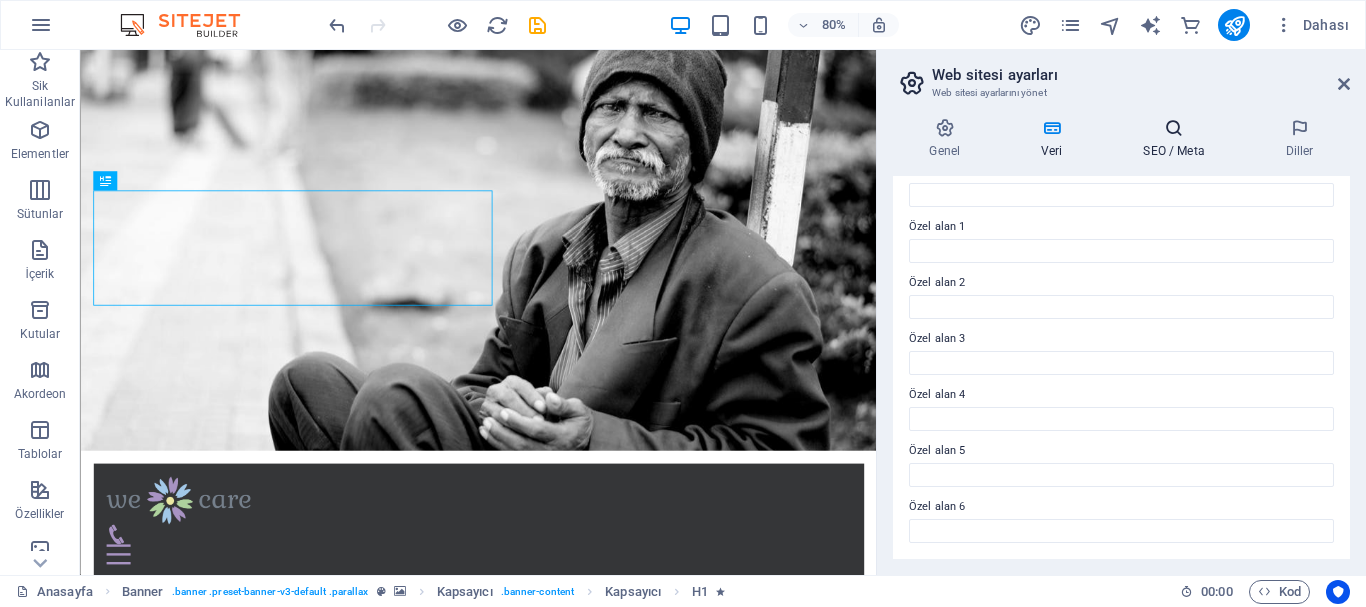 click at bounding box center [1174, 128] 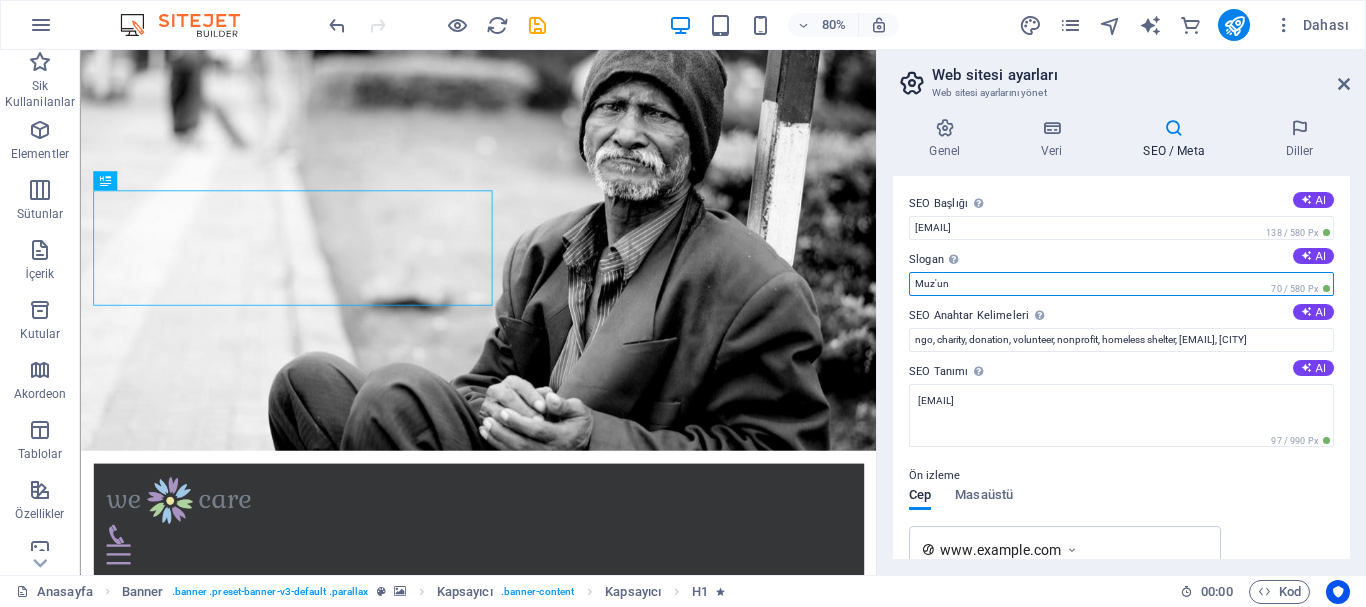 click on "Muz'un" at bounding box center (1121, 284) 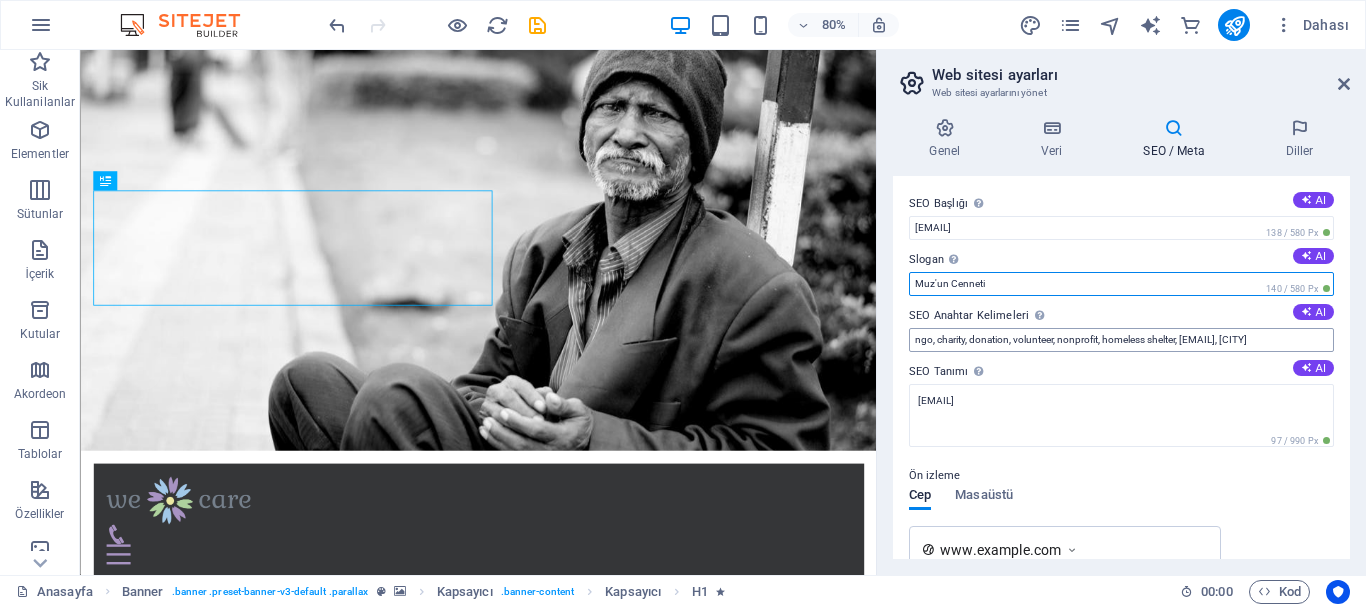 type on "Muz'un Cenneti" 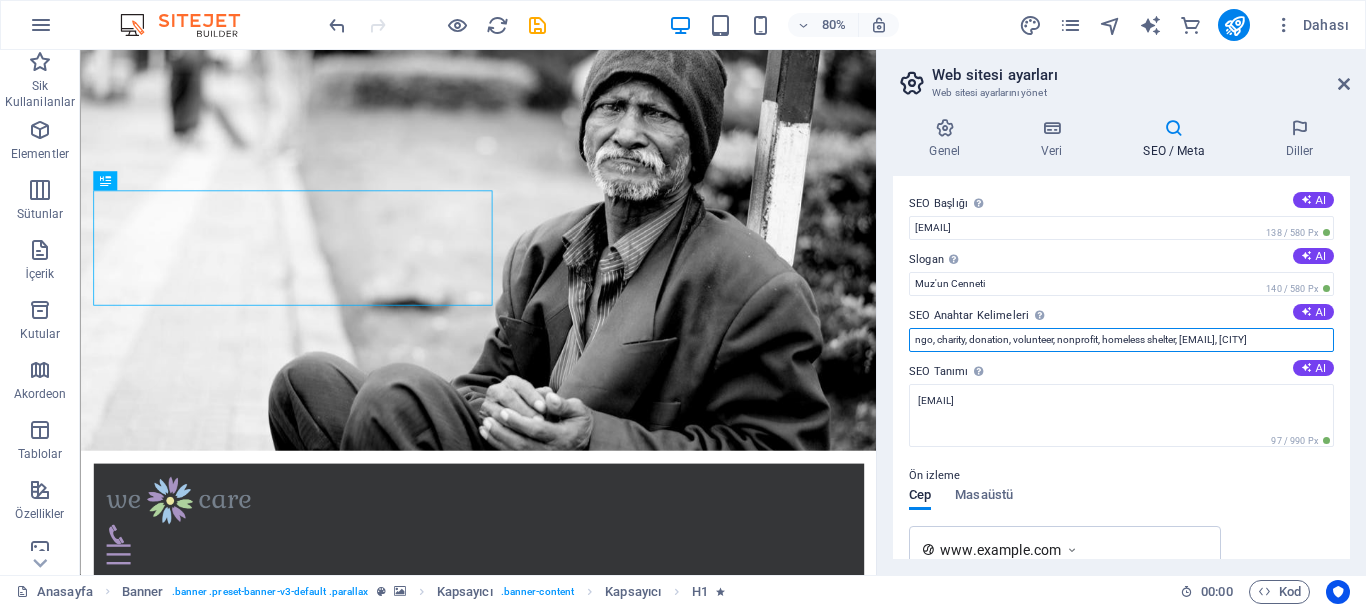 drag, startPoint x: 1259, startPoint y: 340, endPoint x: 1299, endPoint y: 344, distance: 40.1995 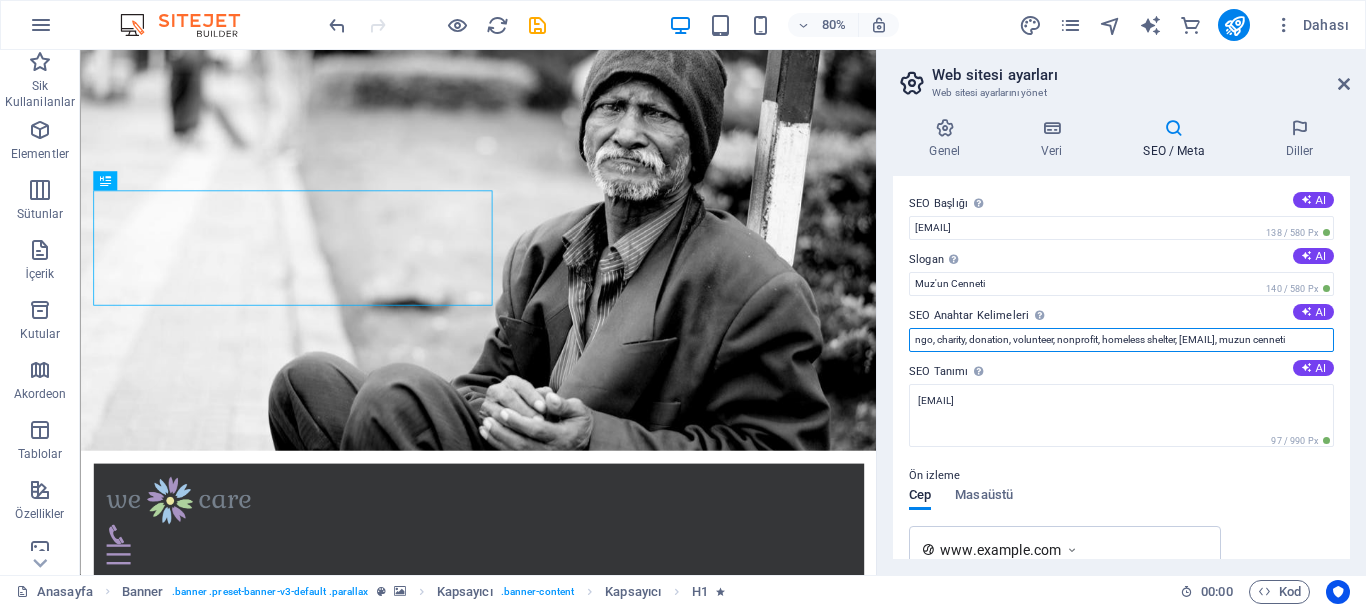 drag, startPoint x: 1264, startPoint y: 387, endPoint x: 1060, endPoint y: 412, distance: 205.52615 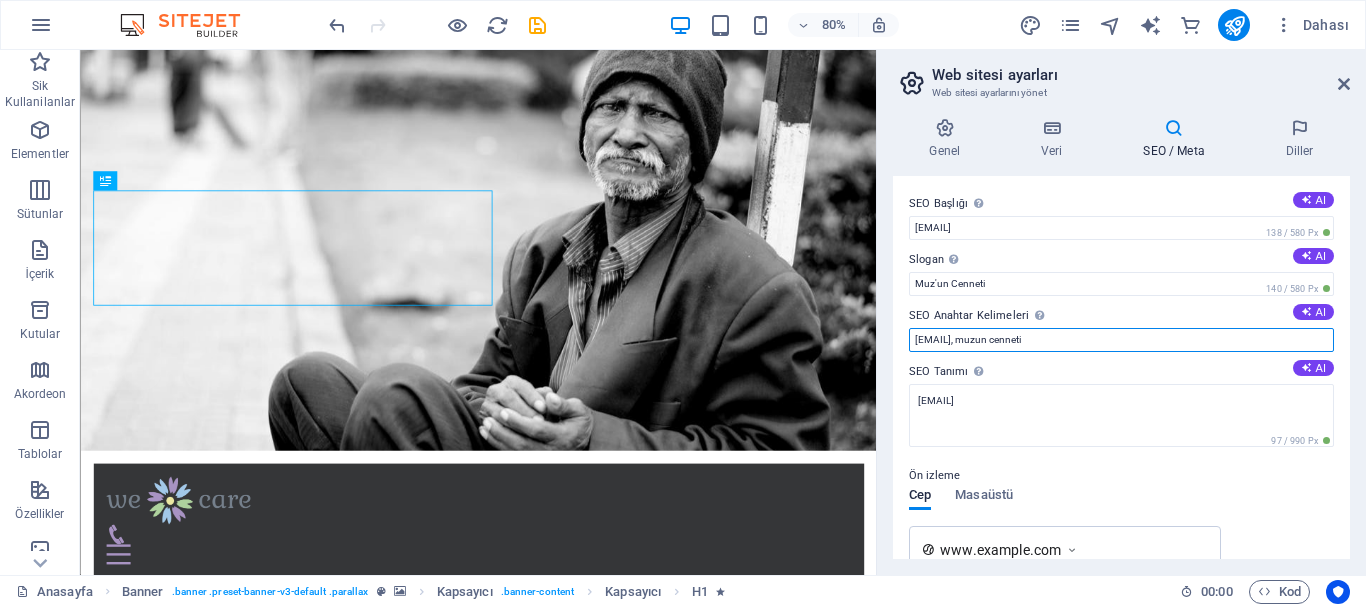 click on "[EMAIL], muzun cenneti" at bounding box center [1121, 340] 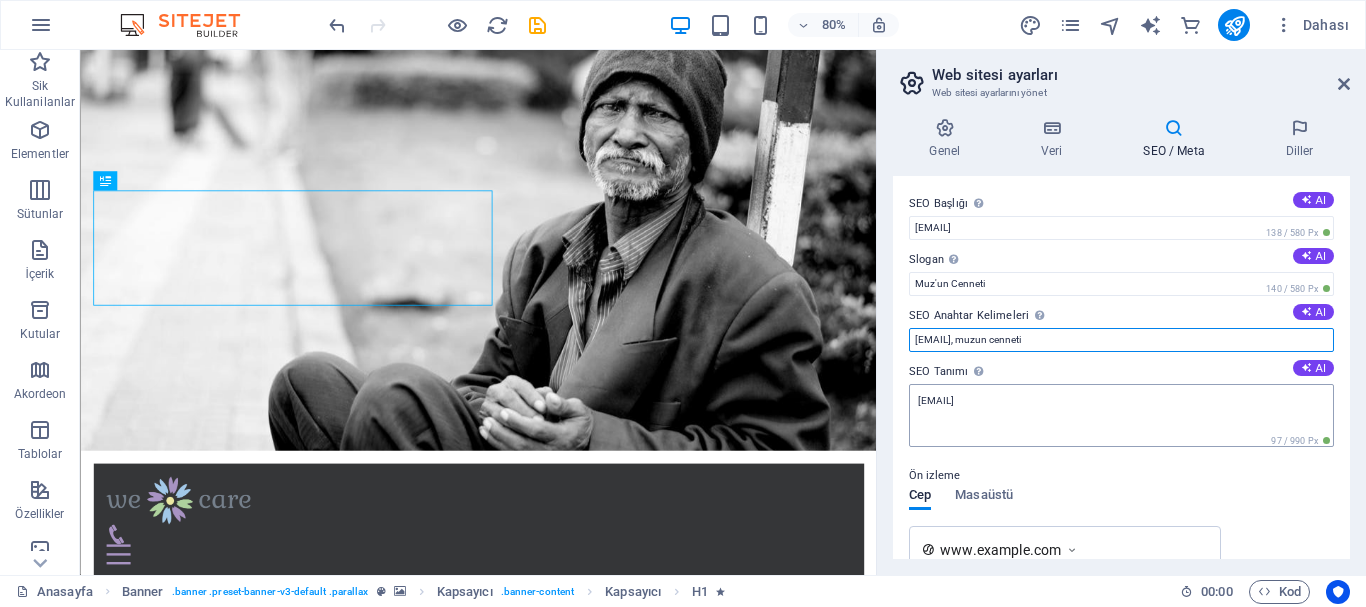 type on "[EMAIL], muzun cenneti" 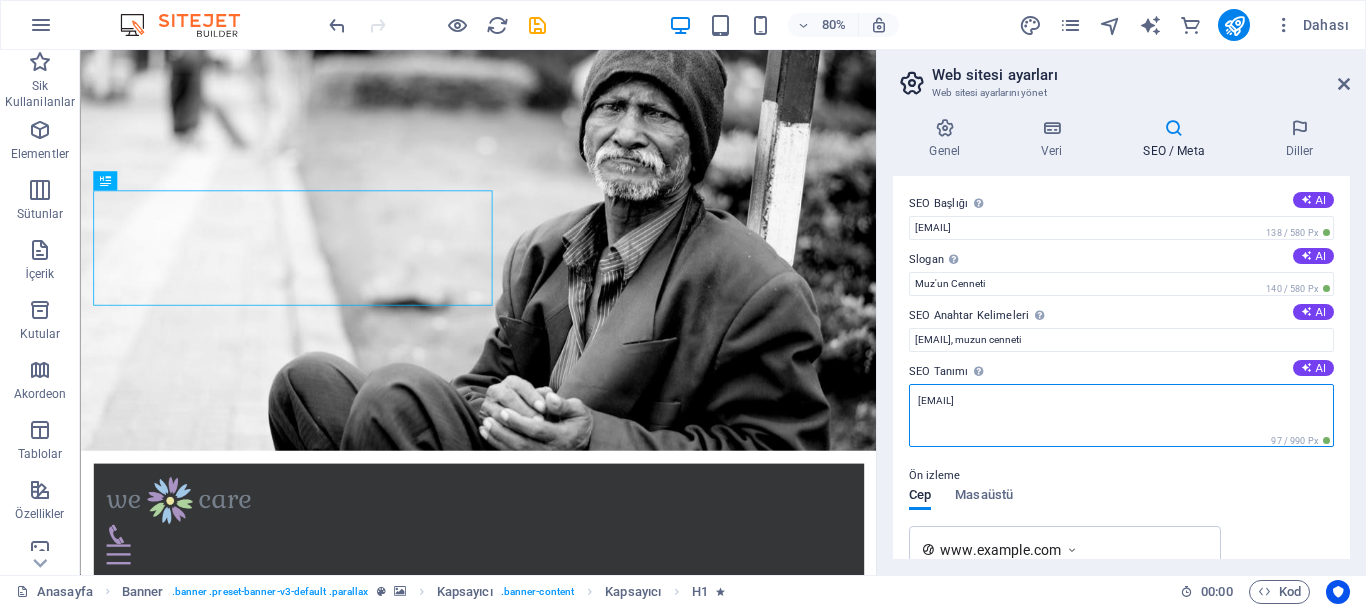 click on "[EMAIL]" at bounding box center (1121, 415) 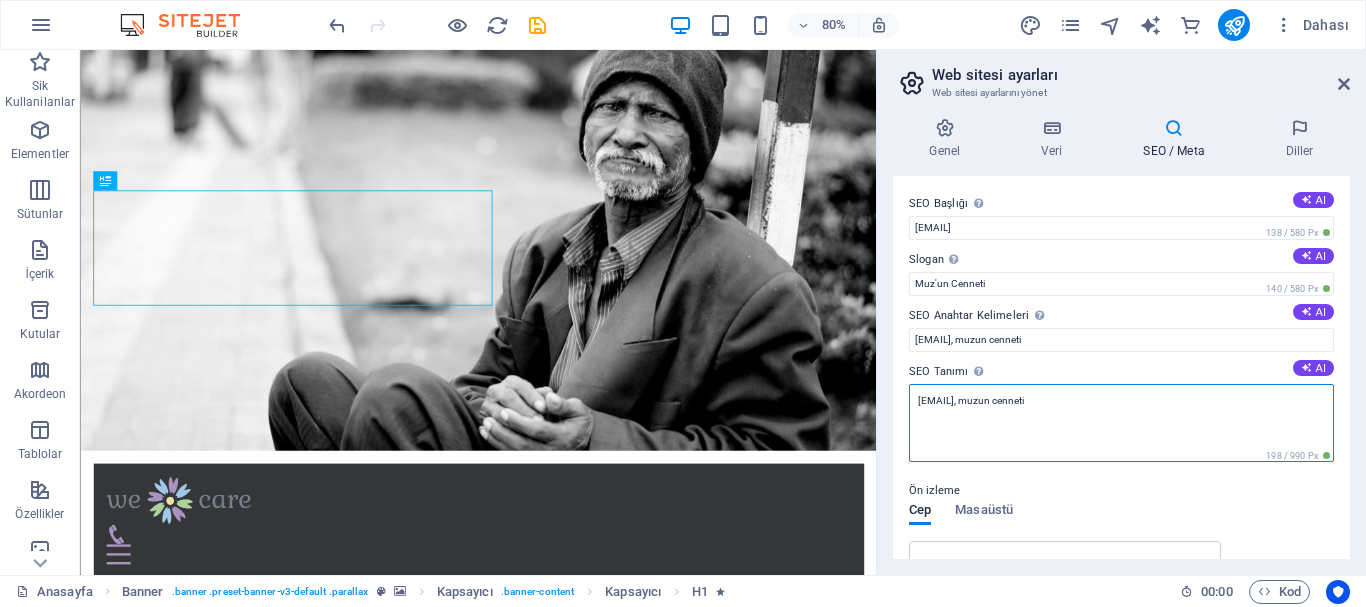click on "[EMAIL], muzun cenneti" at bounding box center (1121, 423) 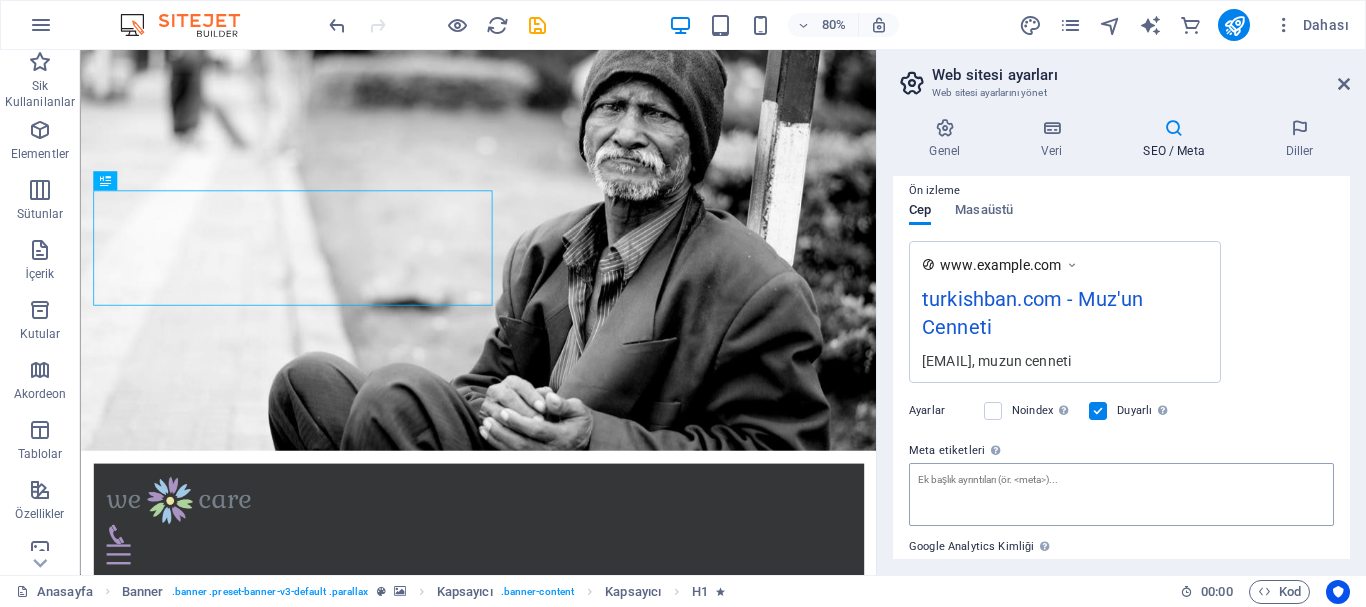 scroll, scrollTop: 0, scrollLeft: 0, axis: both 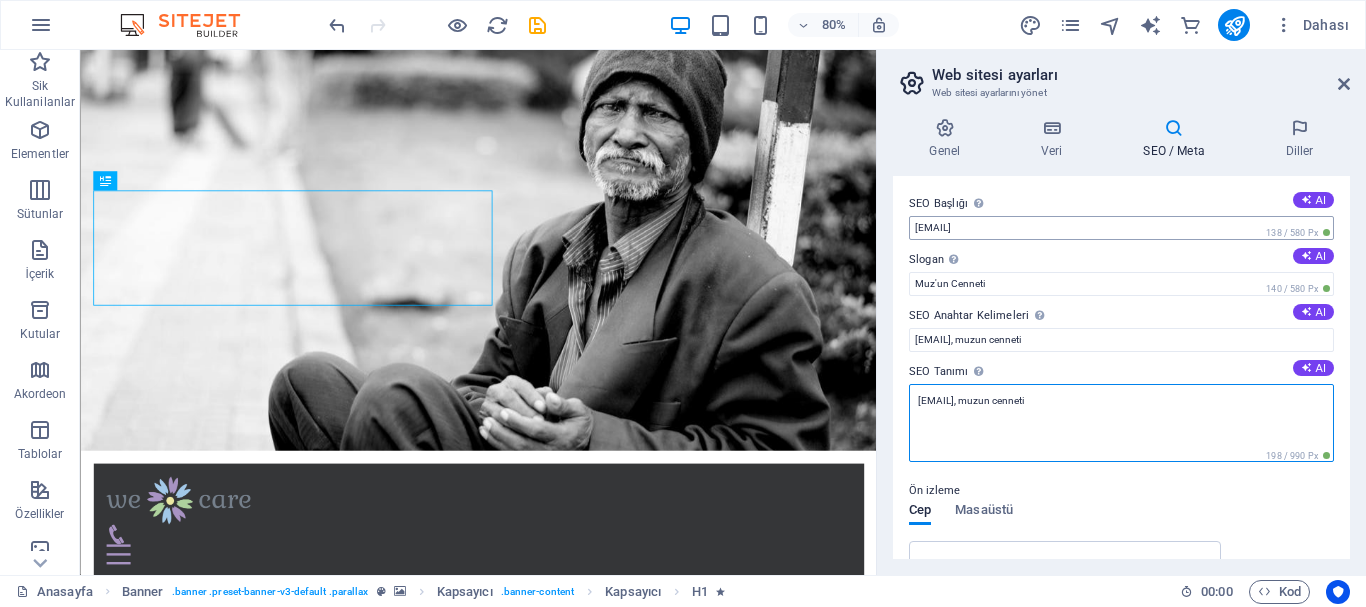 type on "[EMAIL], muzun cenneti" 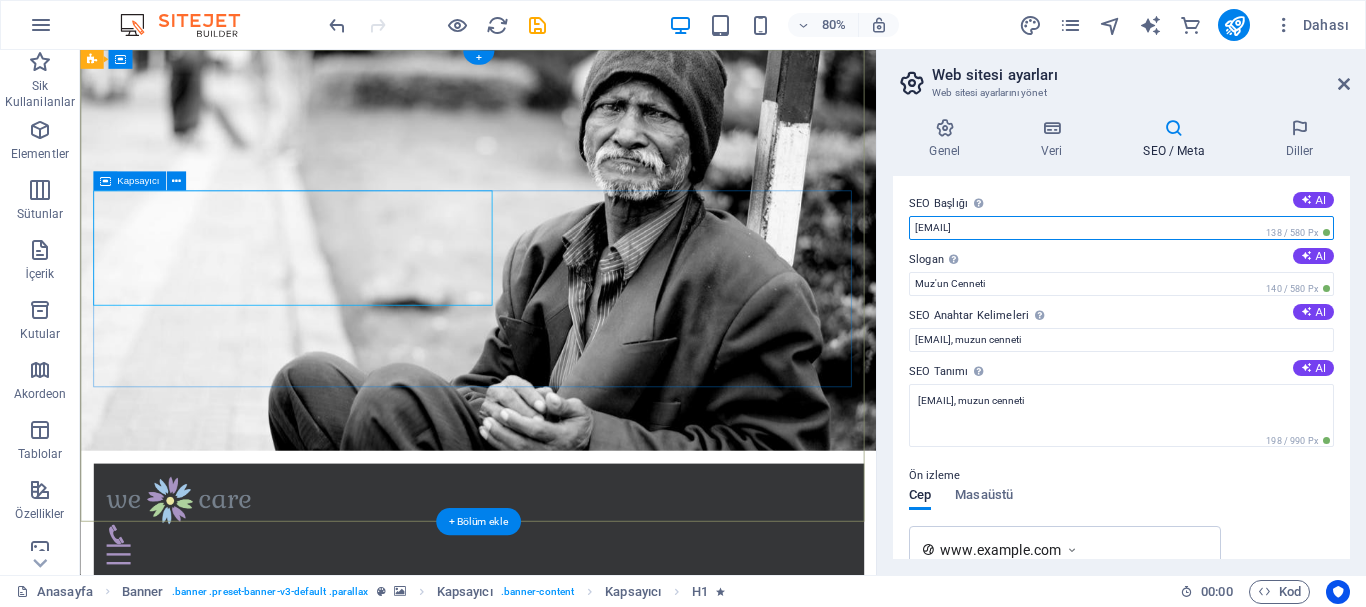 drag, startPoint x: 1003, startPoint y: 289, endPoint x: 728, endPoint y: 286, distance: 275.01636 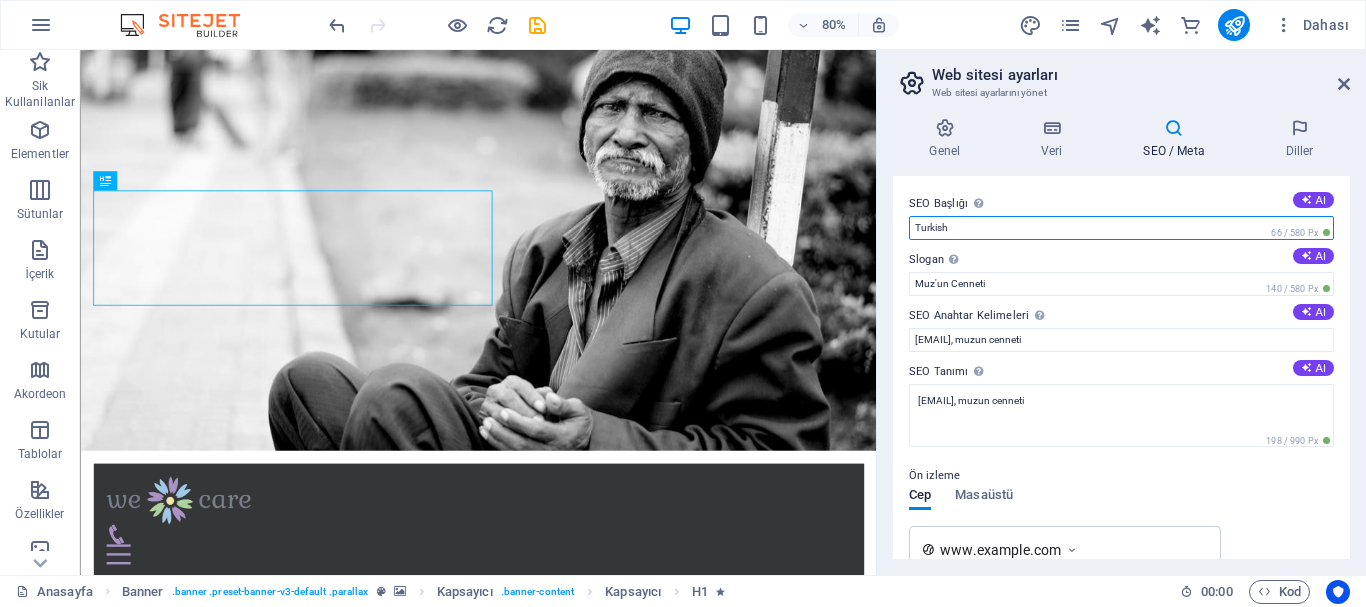 type on "Turkish Ban" 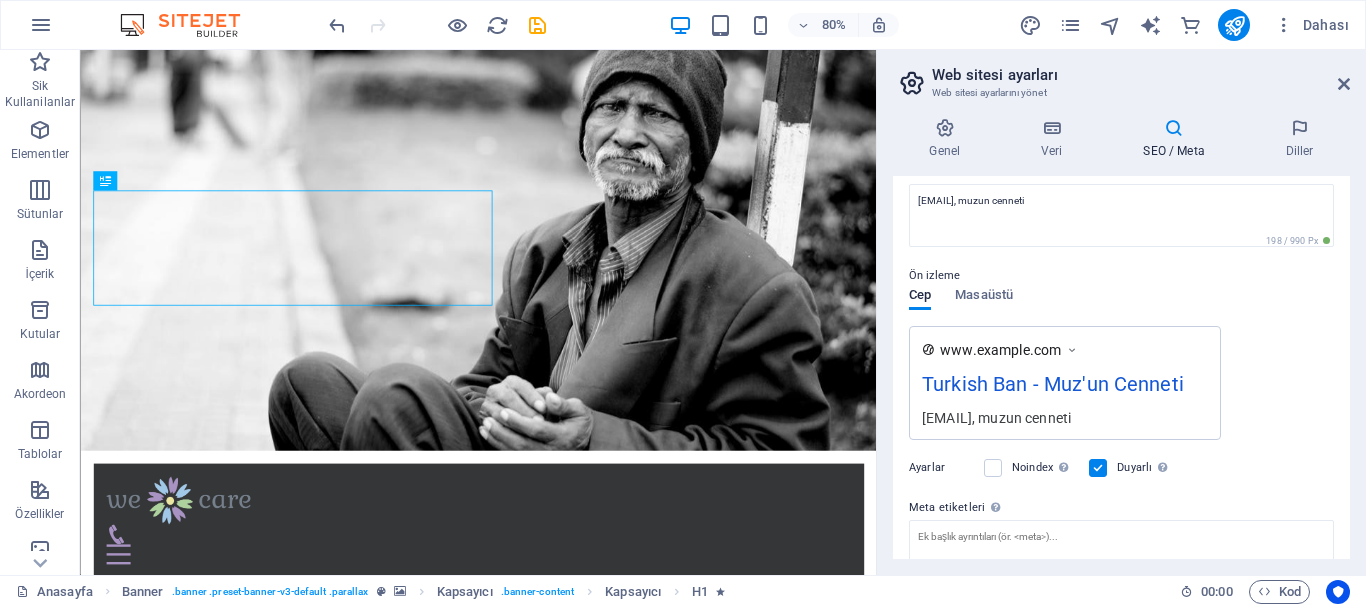 scroll, scrollTop: 353, scrollLeft: 0, axis: vertical 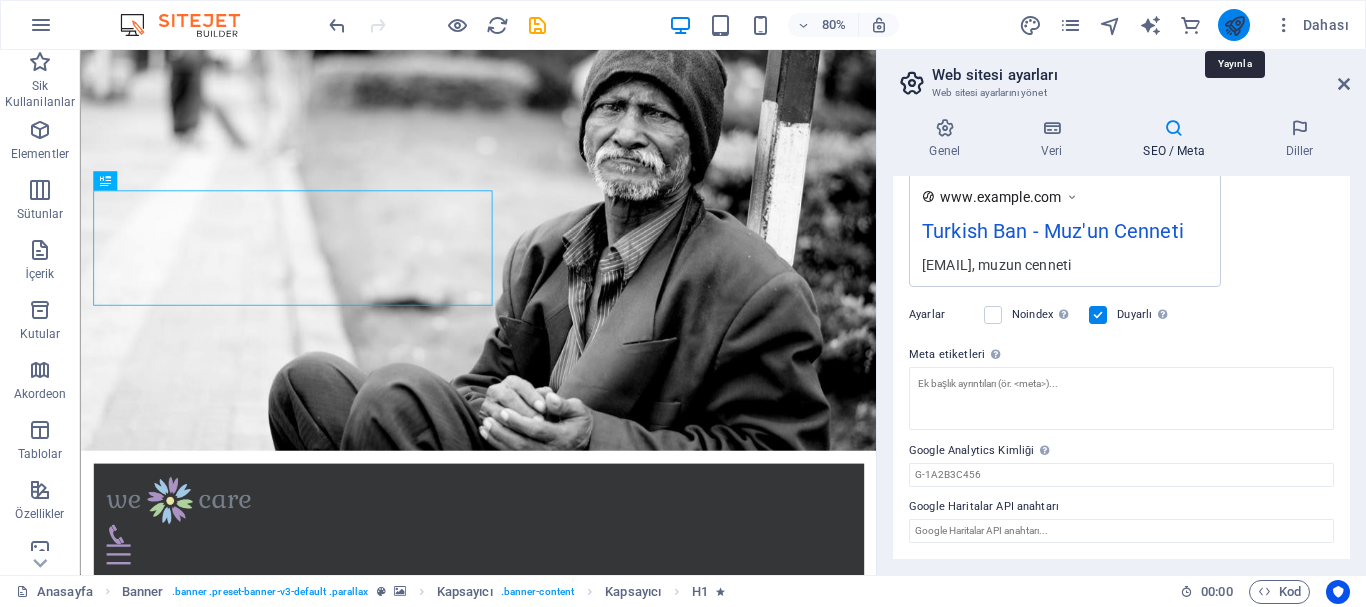 click at bounding box center (1234, 25) 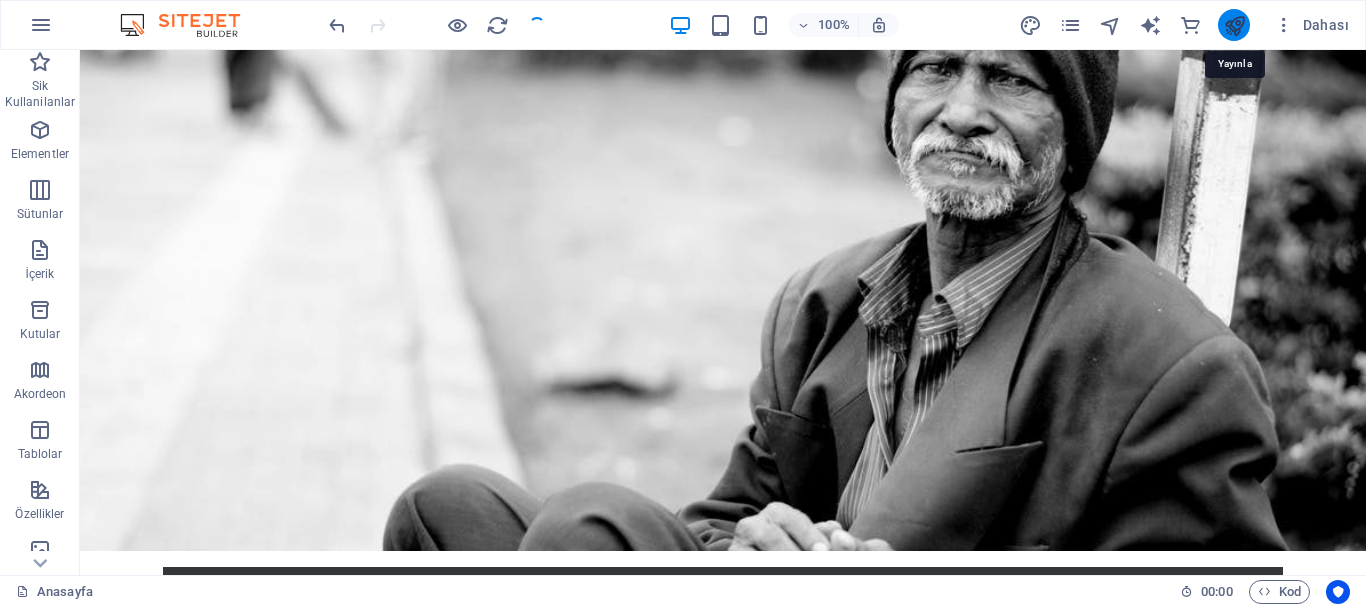 click at bounding box center (1234, 25) 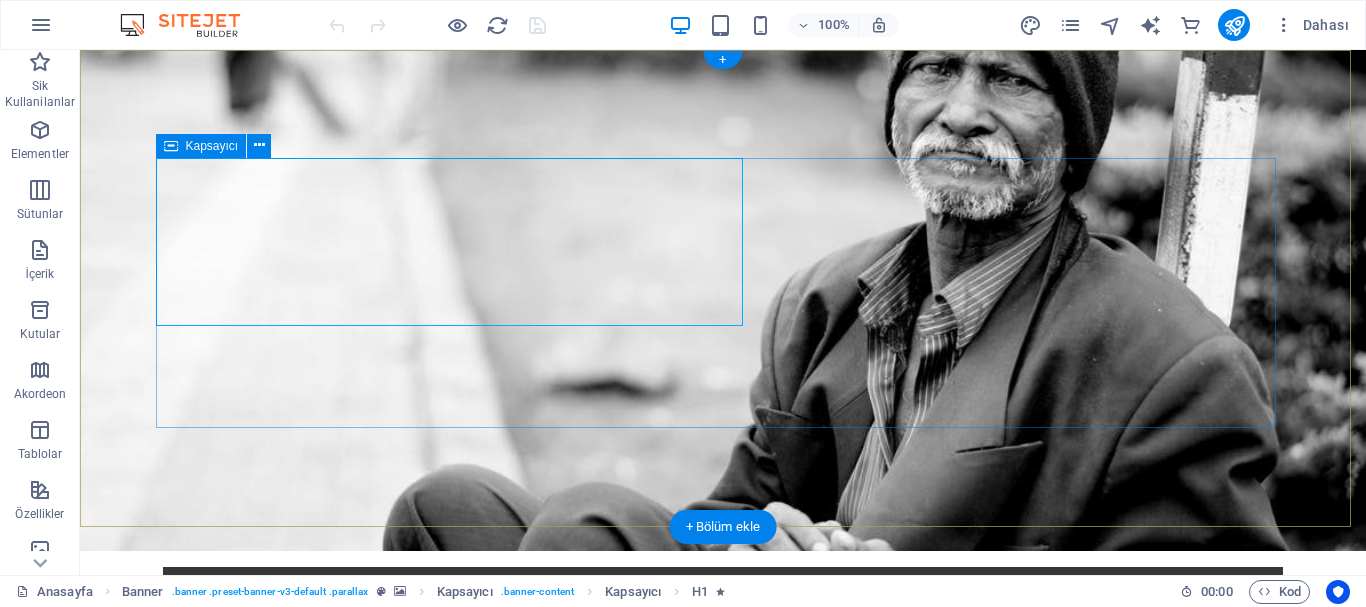 scroll, scrollTop: 0, scrollLeft: 0, axis: both 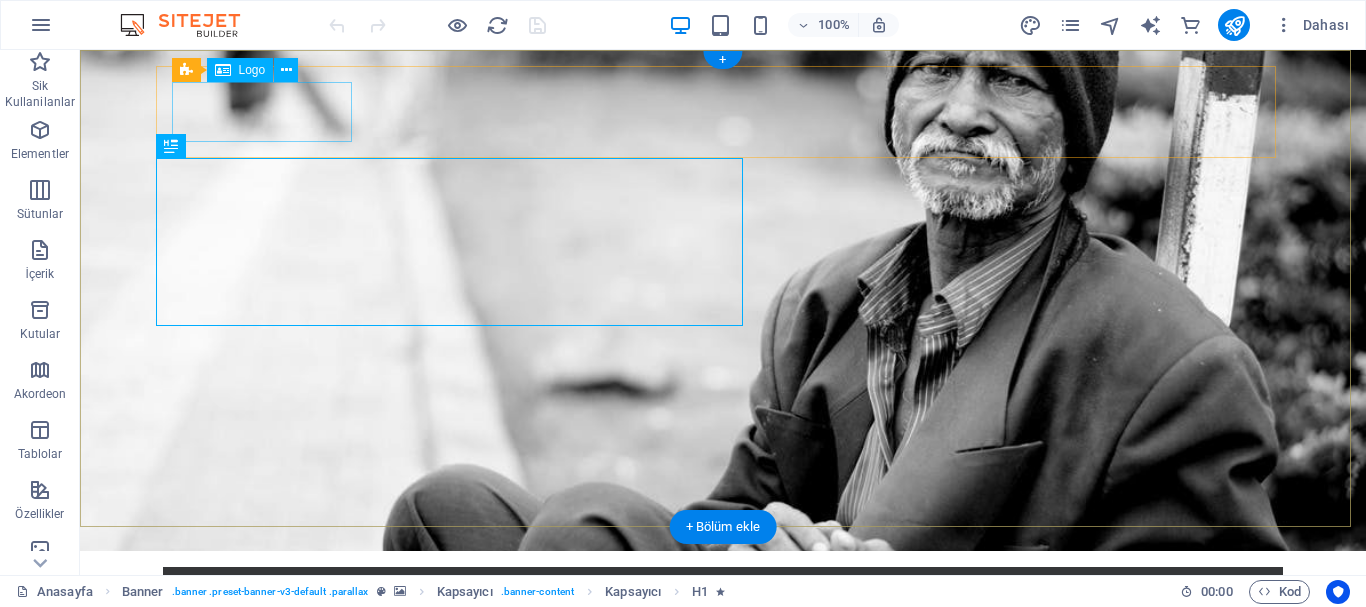 click at bounding box center (723, 613) 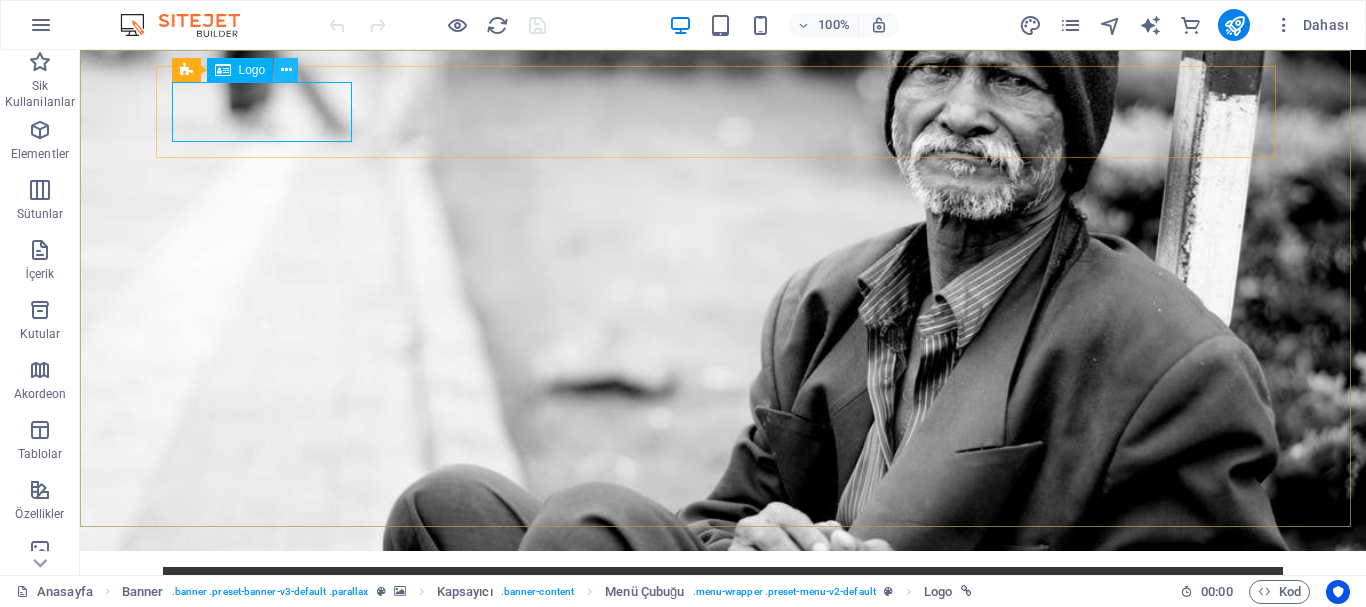 click at bounding box center (286, 70) 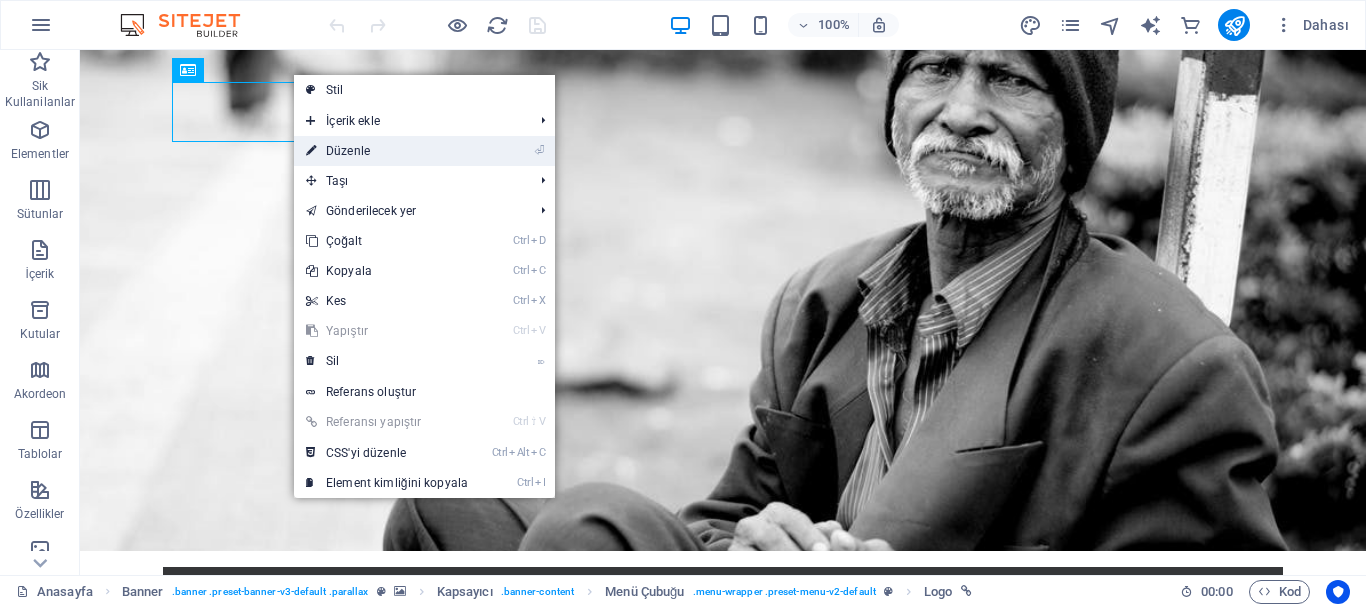 click on "⏎  Düzenle" at bounding box center (387, 151) 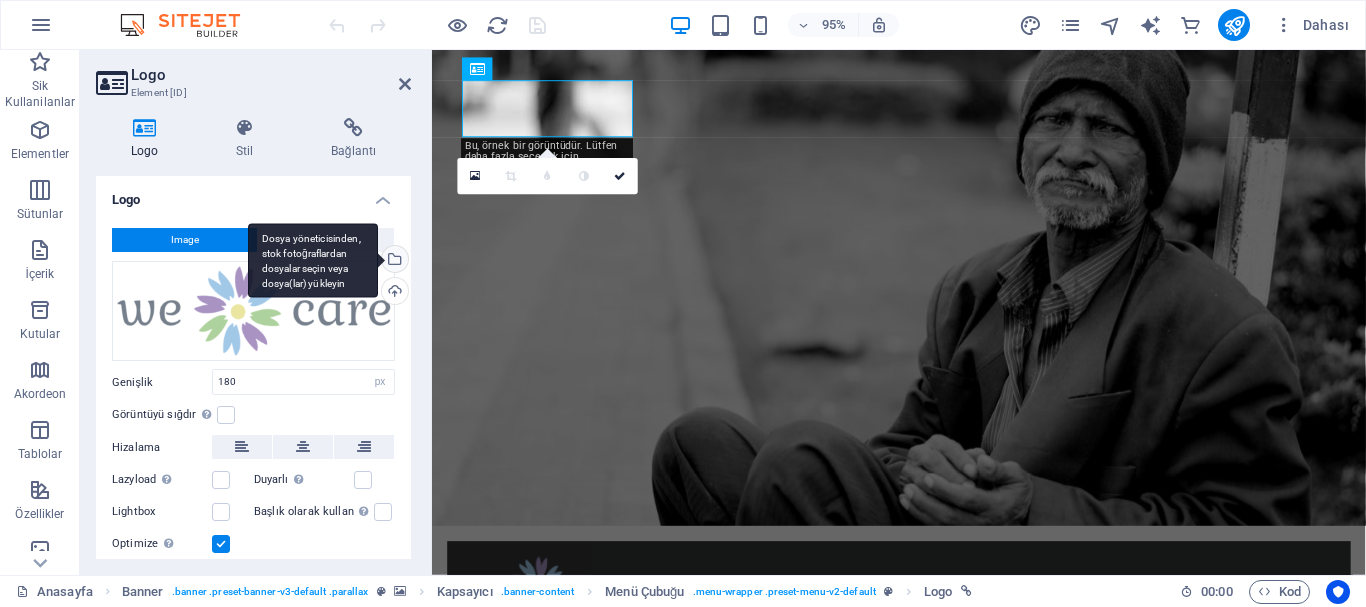 click on "Dosya yöneticisinden, stok fotoğraflardan dosyalar seçin veya dosya(lar) yükleyin" at bounding box center [393, 261] 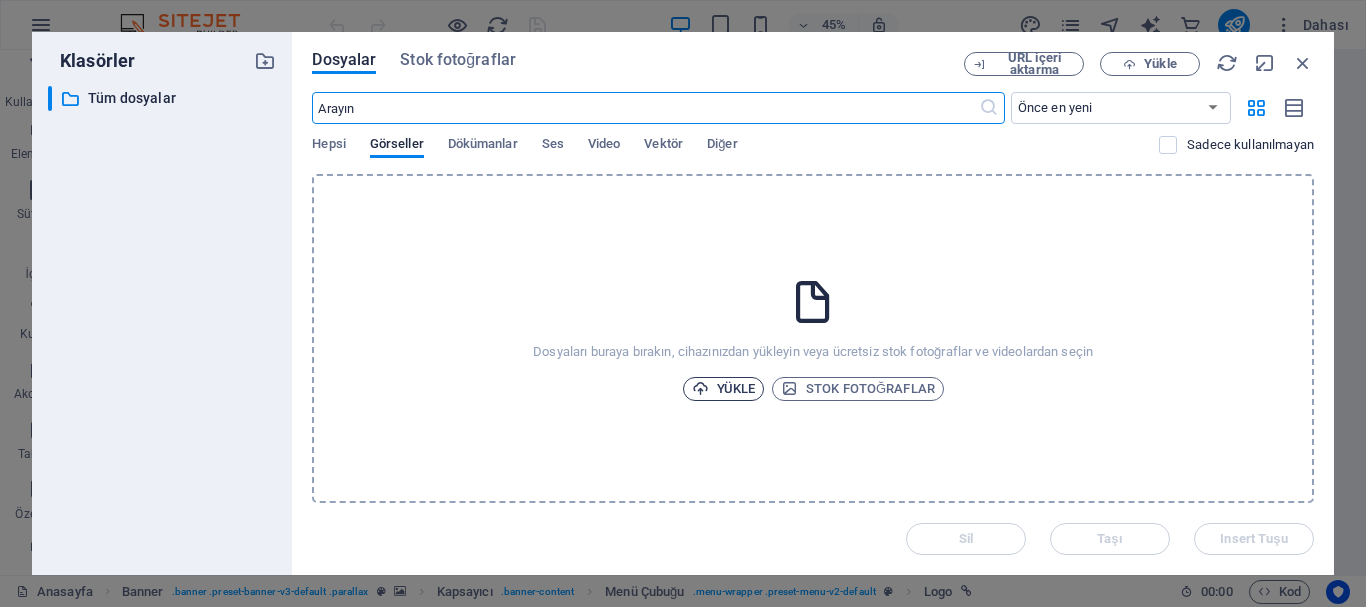 click on "Yükle" at bounding box center (724, 389) 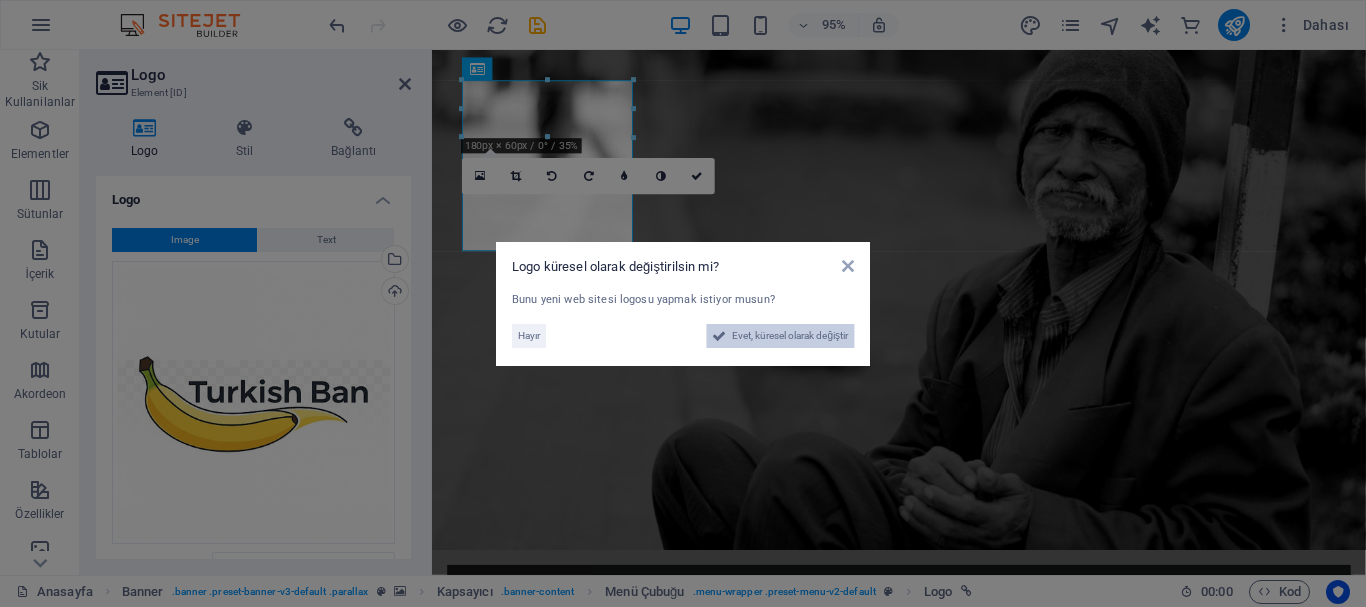 click on "Evet, küresel olarak değiştir" at bounding box center (790, 336) 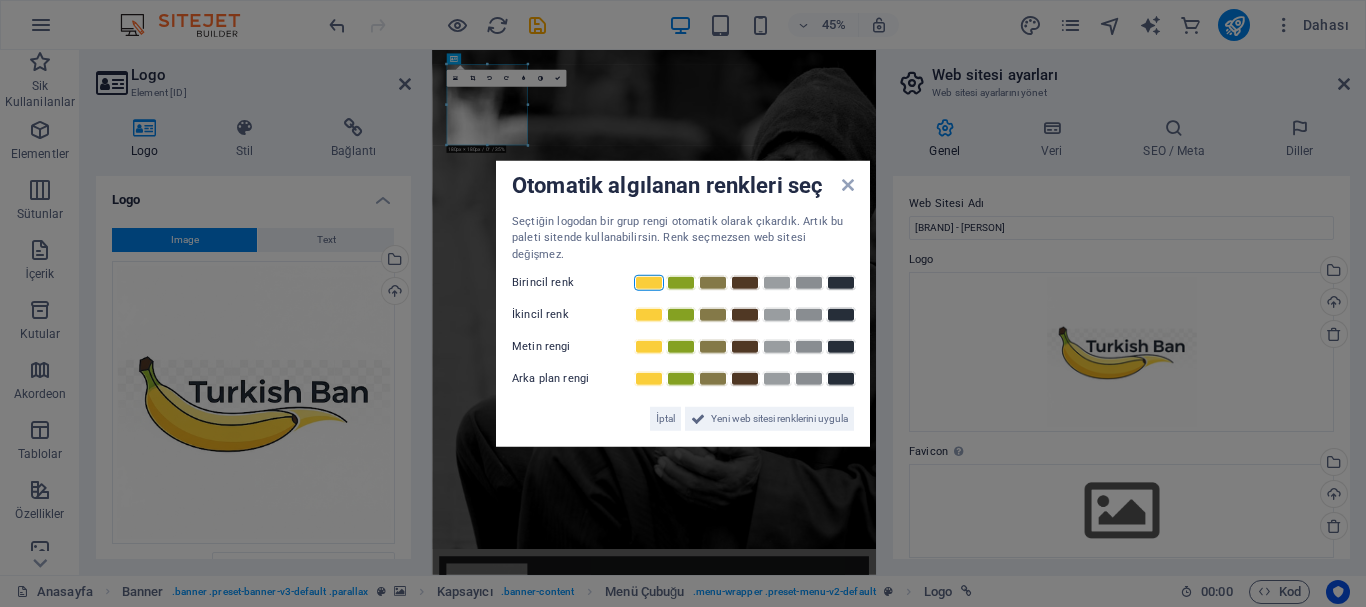 click at bounding box center [649, 283] 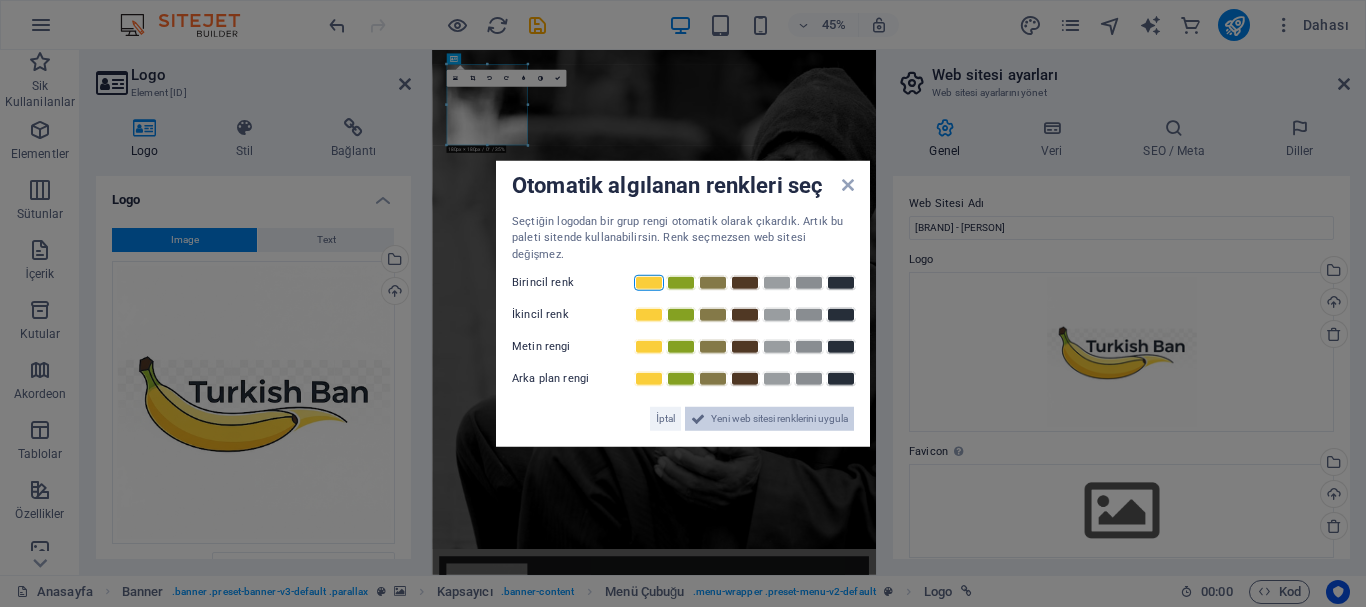 click on "Yeni web sitesi renklerini uygula" at bounding box center (779, 419) 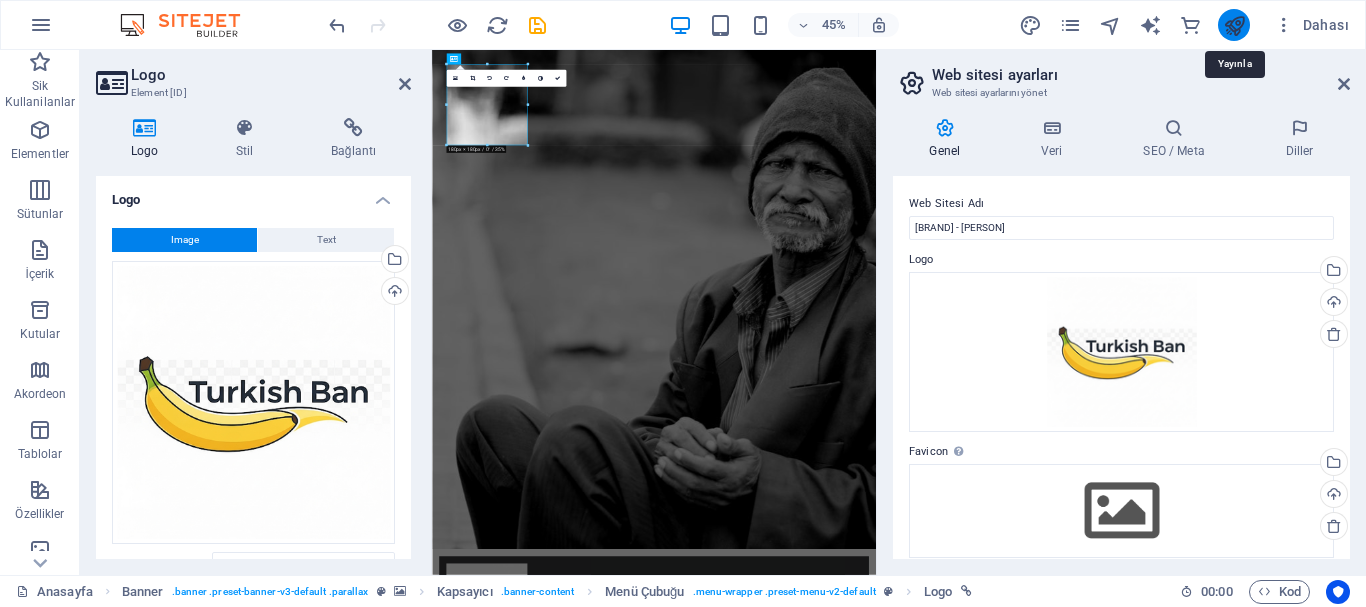 click at bounding box center (1234, 25) 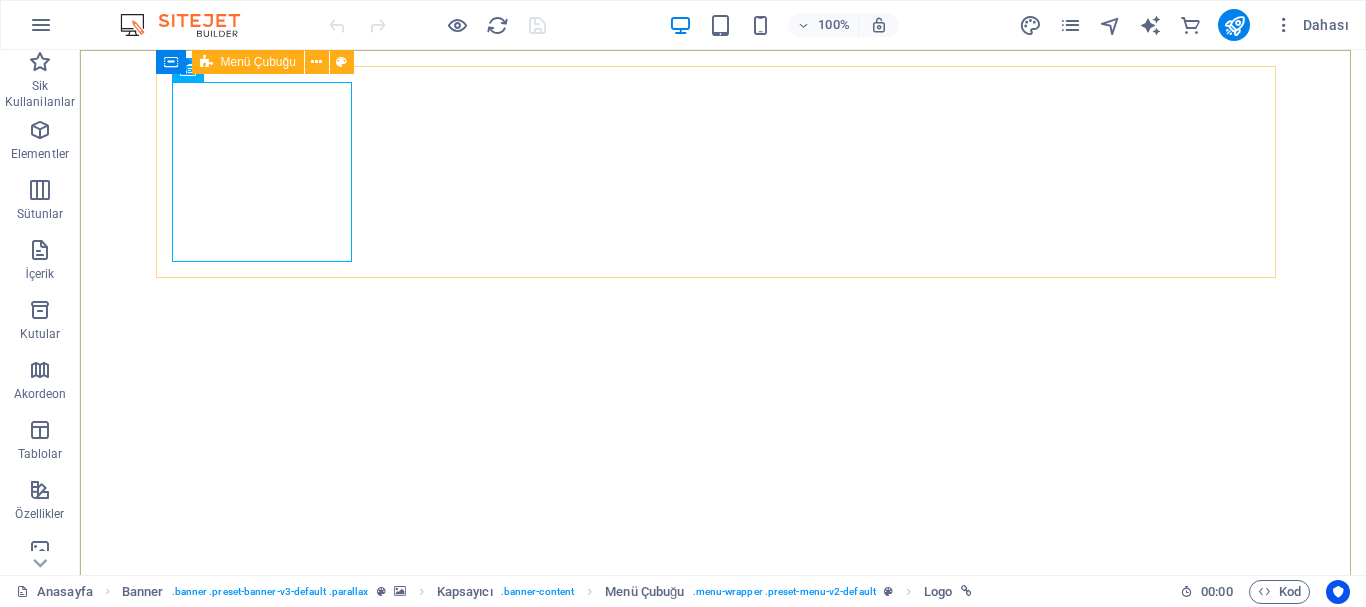 scroll, scrollTop: 0, scrollLeft: 0, axis: both 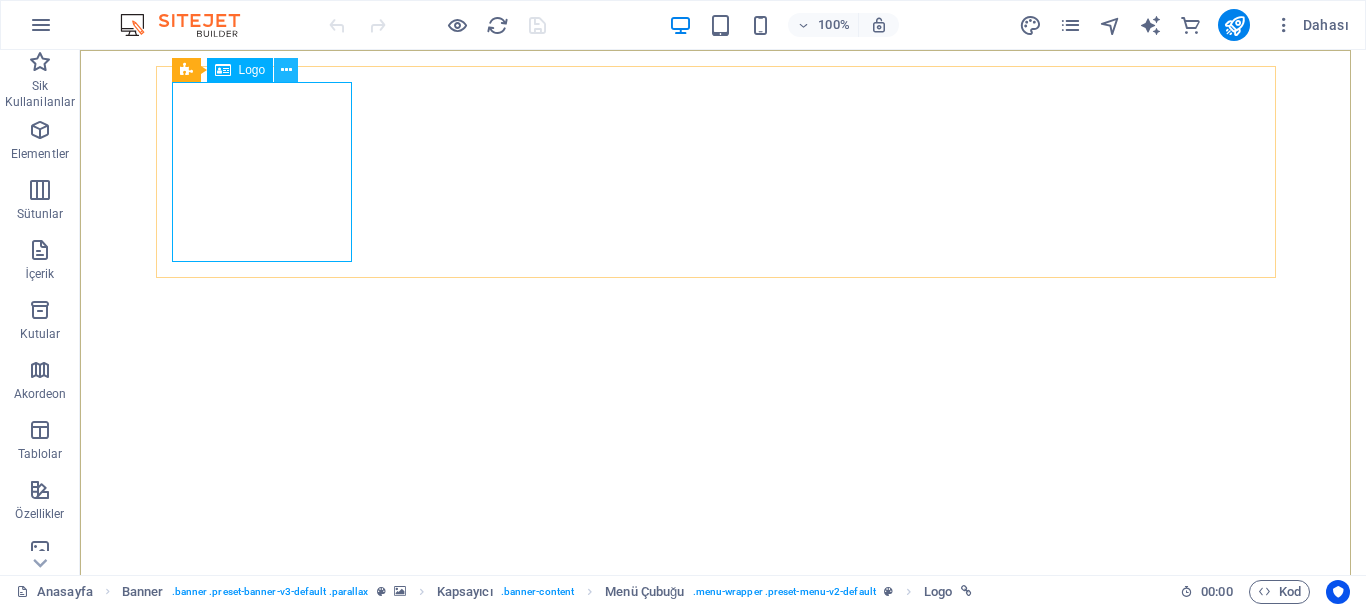 click at bounding box center [286, 70] 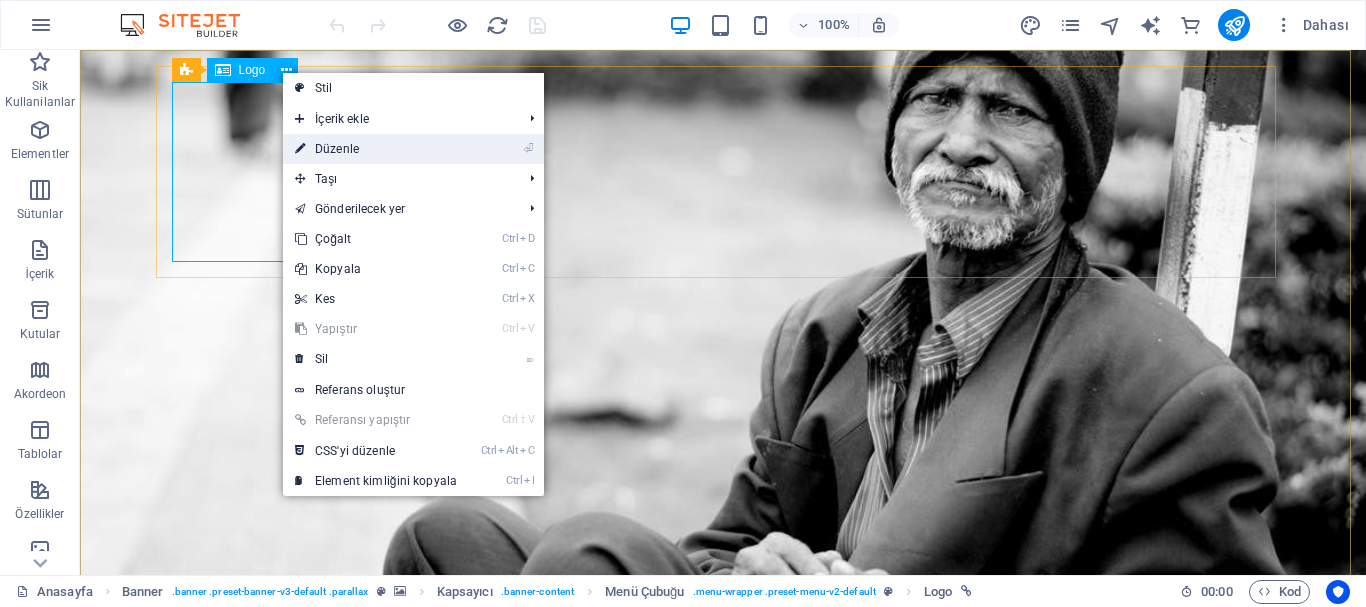 scroll, scrollTop: 0, scrollLeft: 0, axis: both 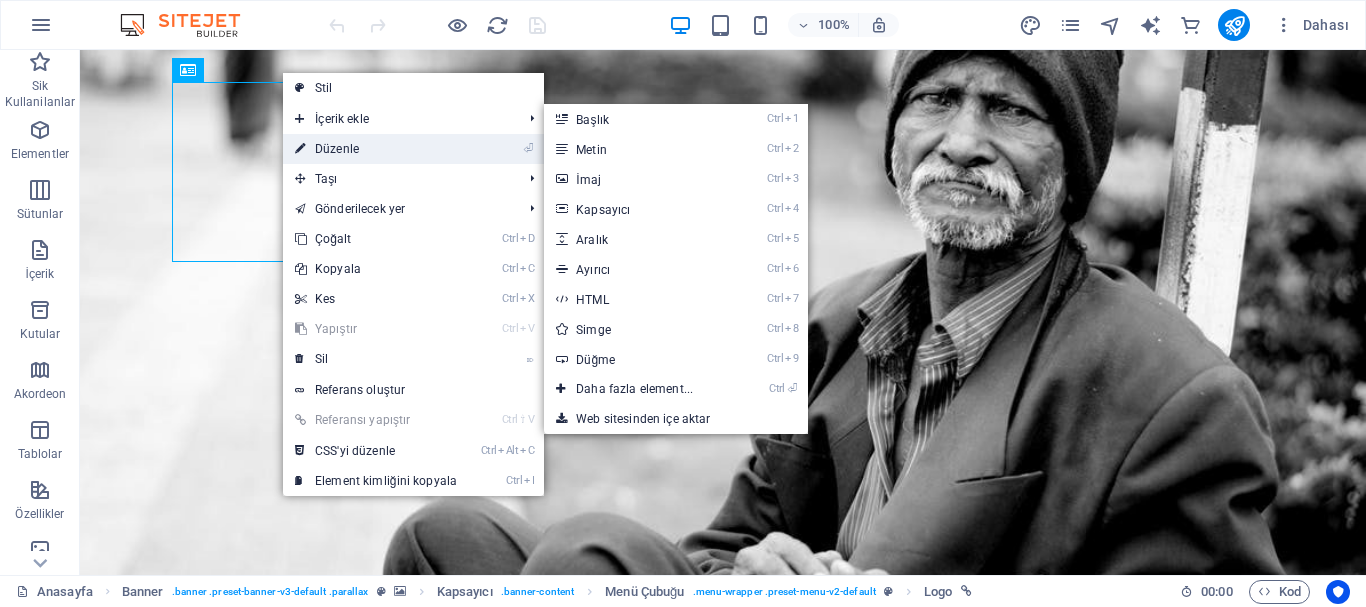 click on "⏎  Düzenle" at bounding box center [376, 149] 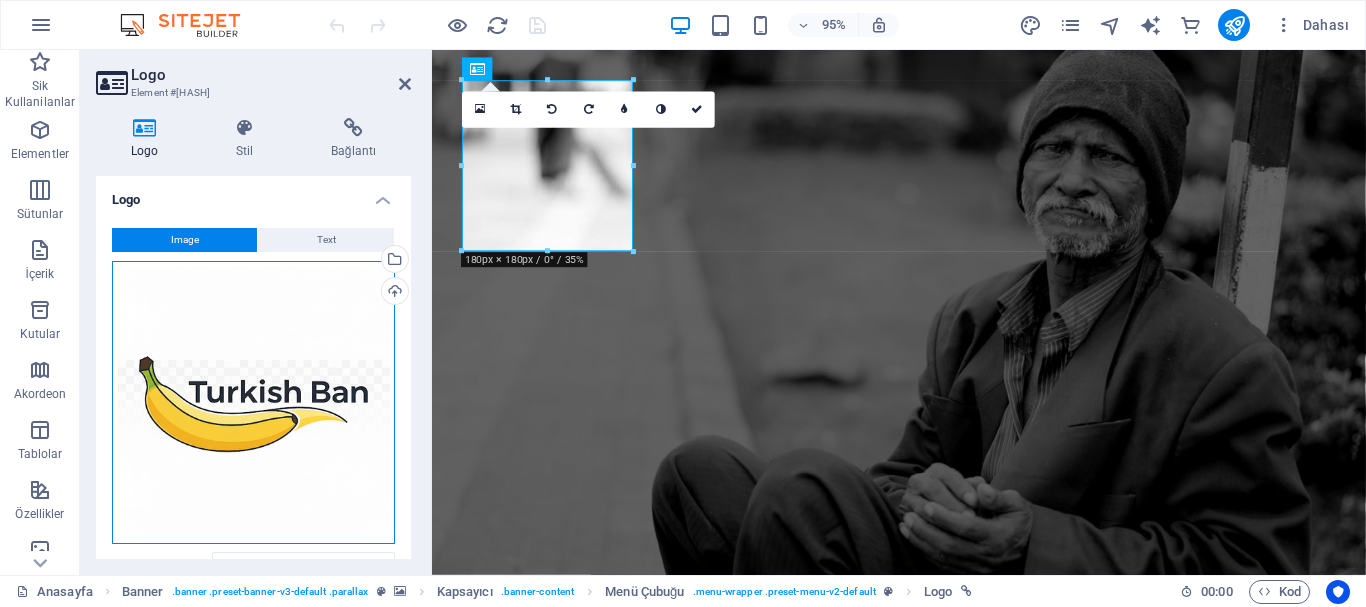 click on "Dosyaları buraya sürükleyin, dosyaları seçmek için tıklayın veya Dosyalardan ya da ücretsiz stok fotoğraf ve videolarımızdan dosyalar seçin" at bounding box center (253, 402) 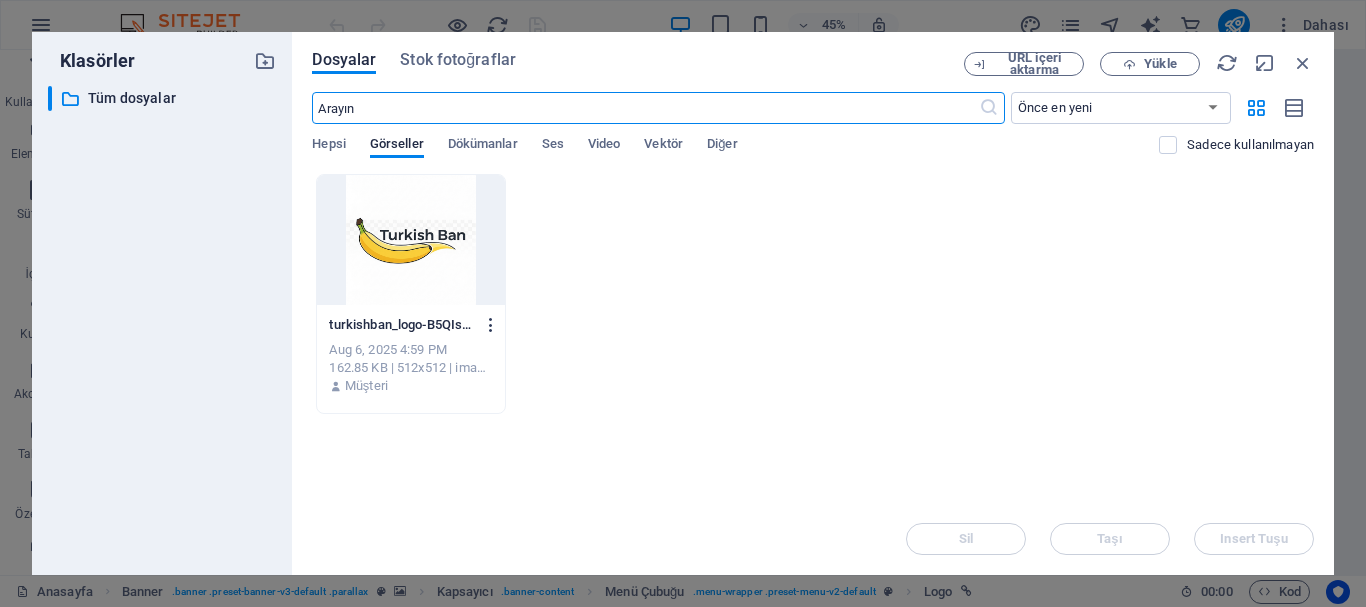 click at bounding box center [491, 325] 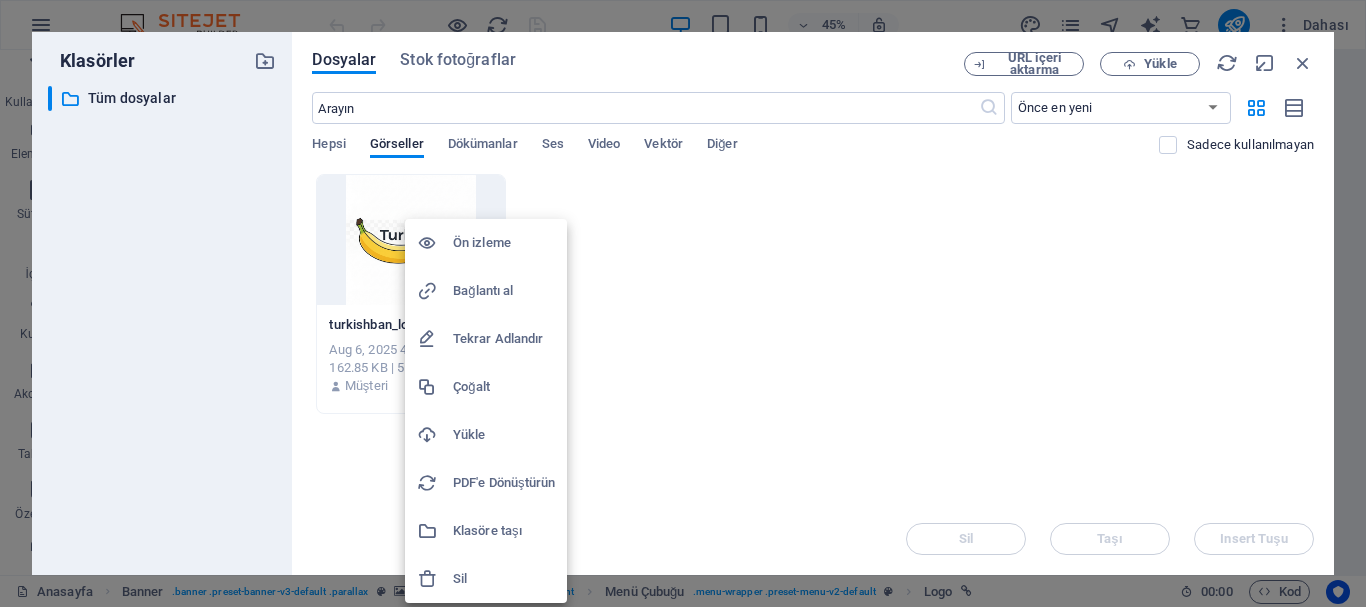 click on "Sil" at bounding box center (504, 579) 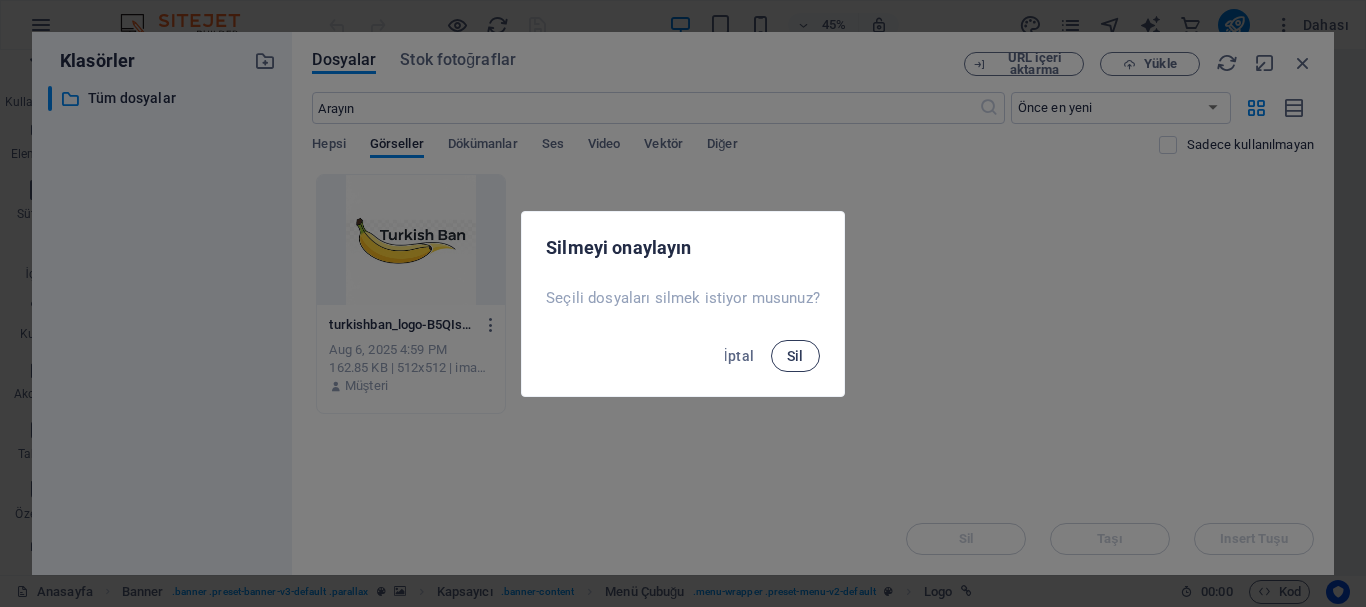 click on "Sil" at bounding box center (795, 356) 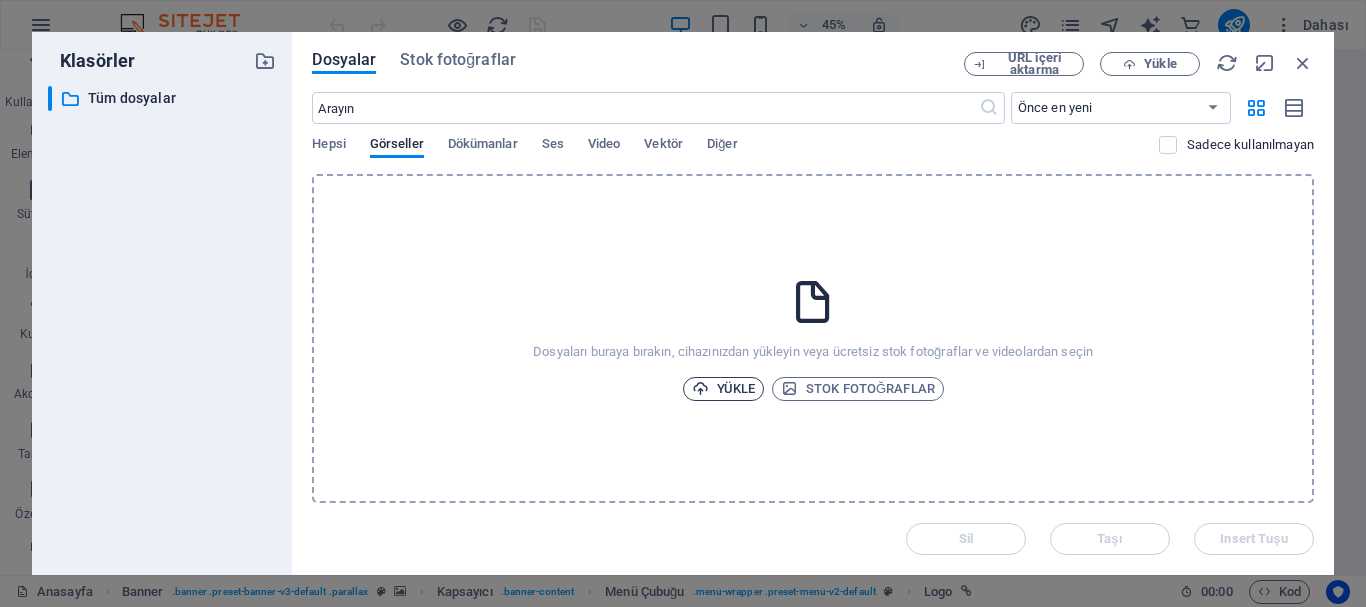 click on "Yükle" at bounding box center (724, 389) 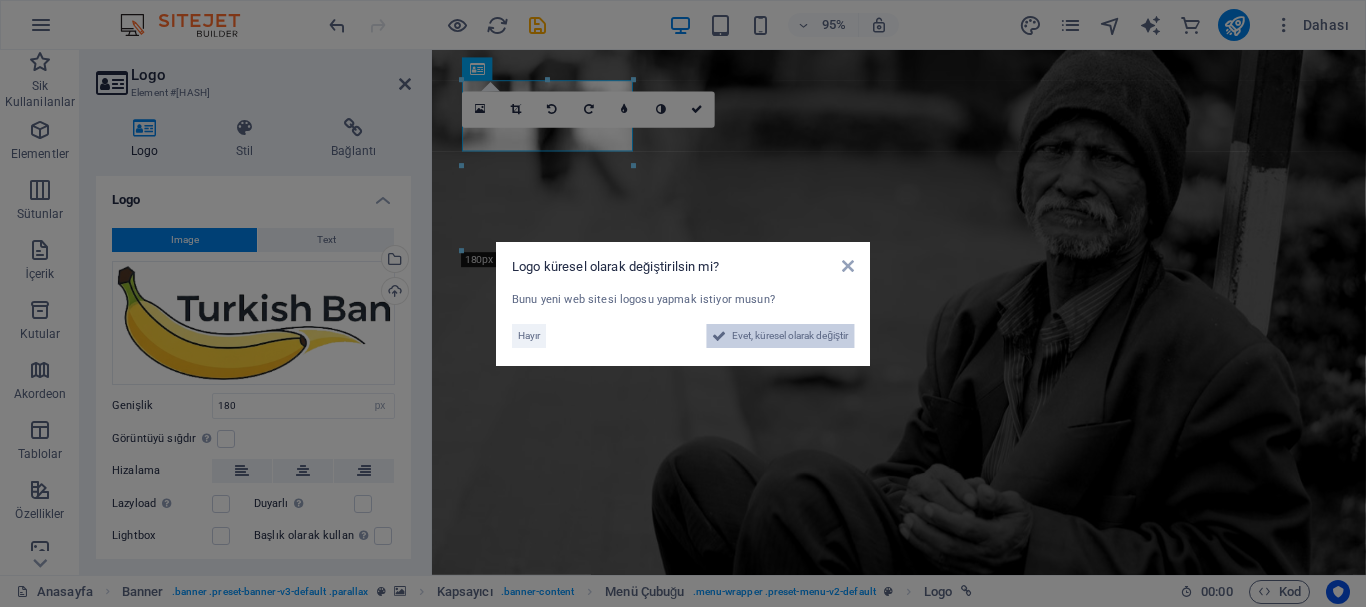 click on "Evet, küresel olarak değiştir" at bounding box center (790, 336) 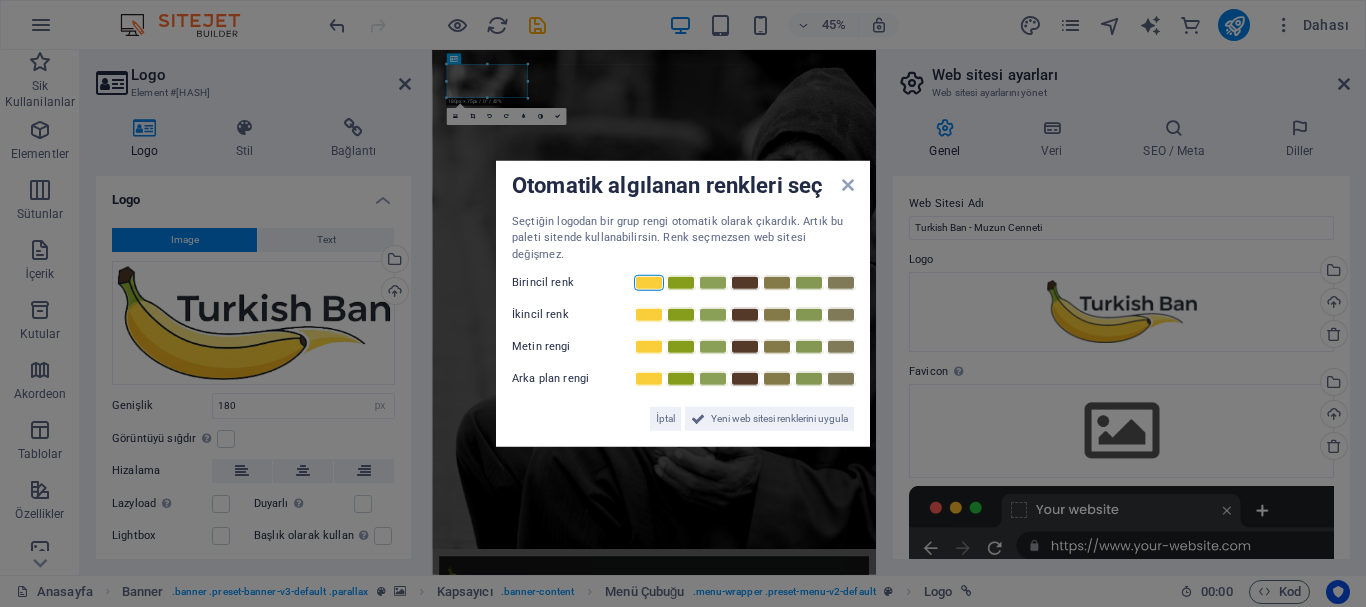 click at bounding box center (649, 283) 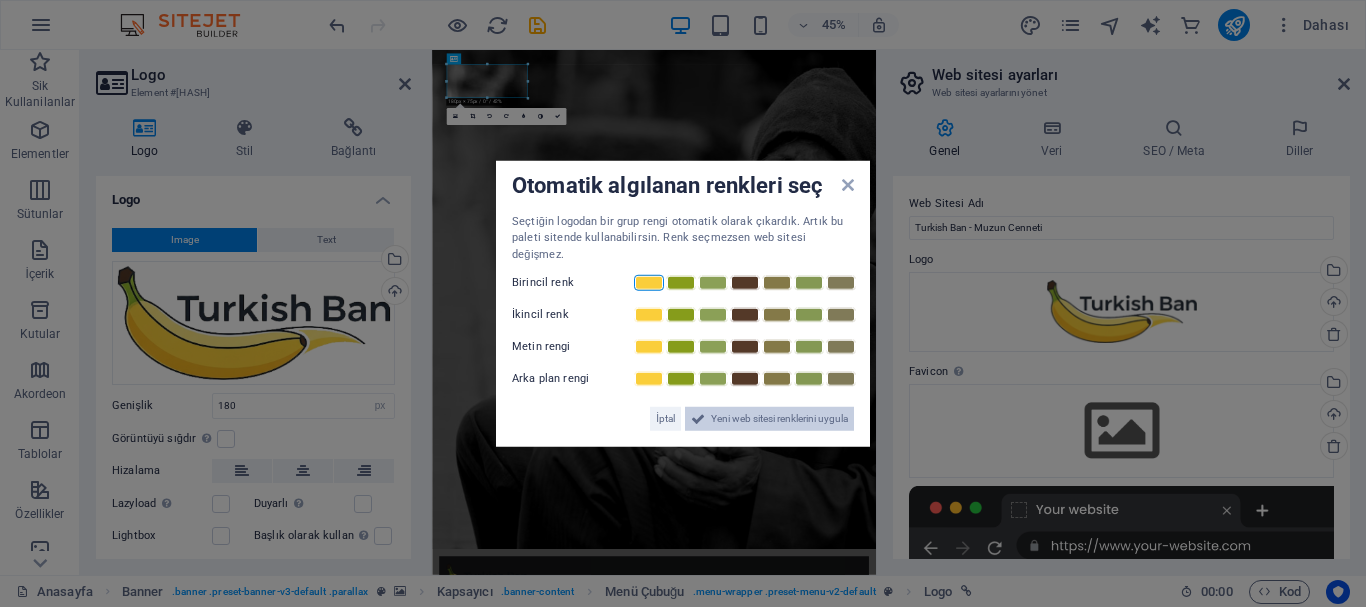 click on "Yeni web sitesi renklerini uygula" at bounding box center [779, 419] 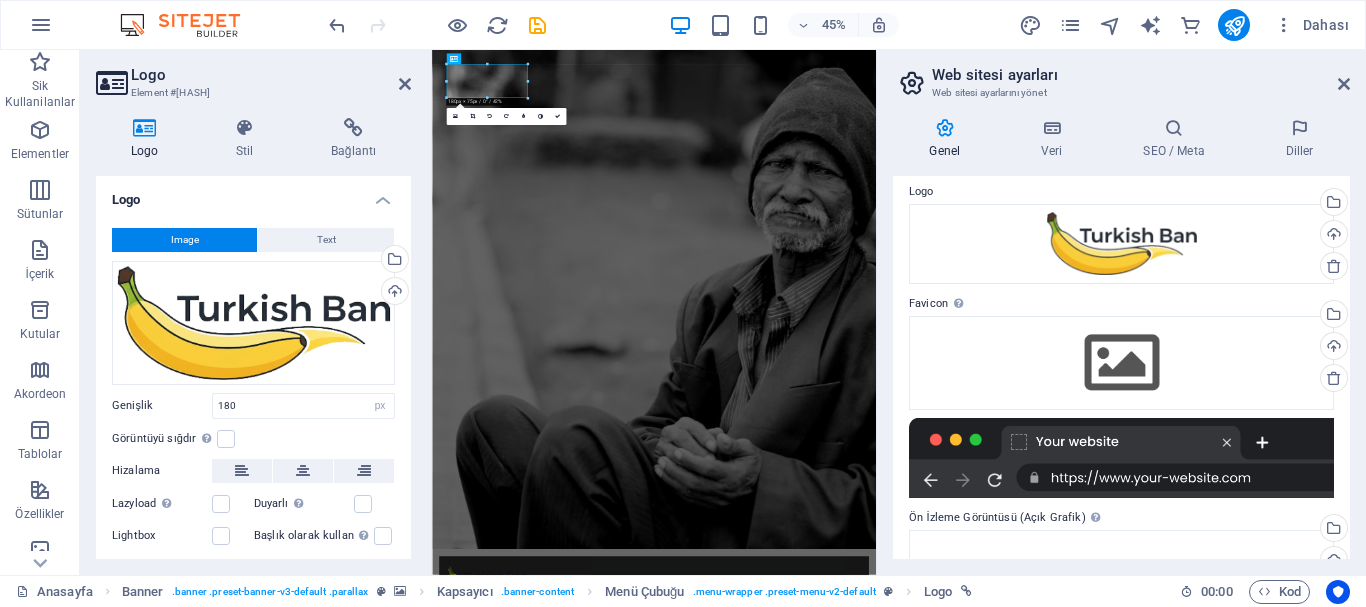 scroll, scrollTop: 100, scrollLeft: 0, axis: vertical 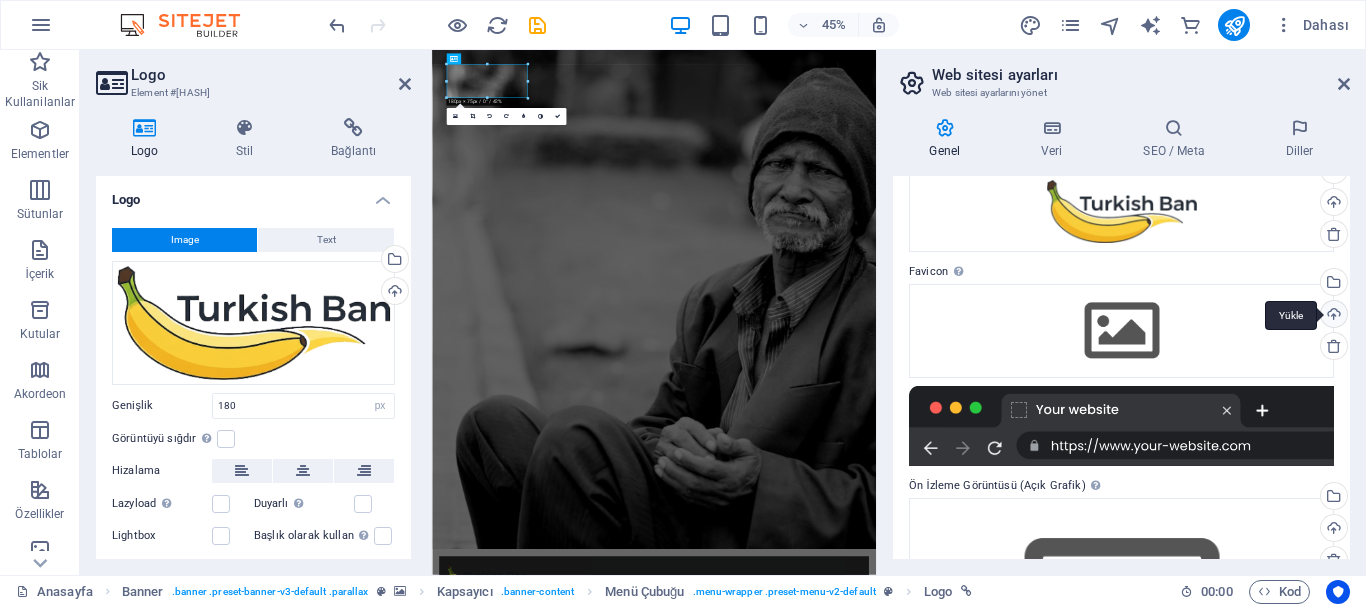 click on "Yükle" at bounding box center (1332, 316) 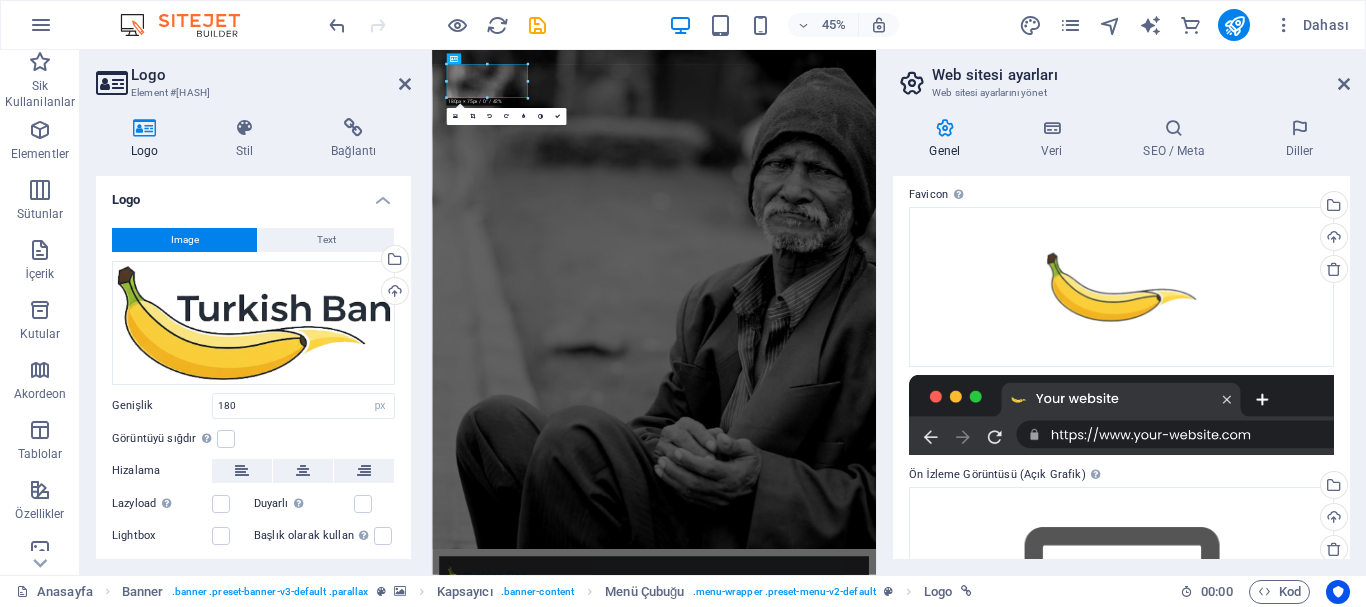 scroll, scrollTop: 201, scrollLeft: 0, axis: vertical 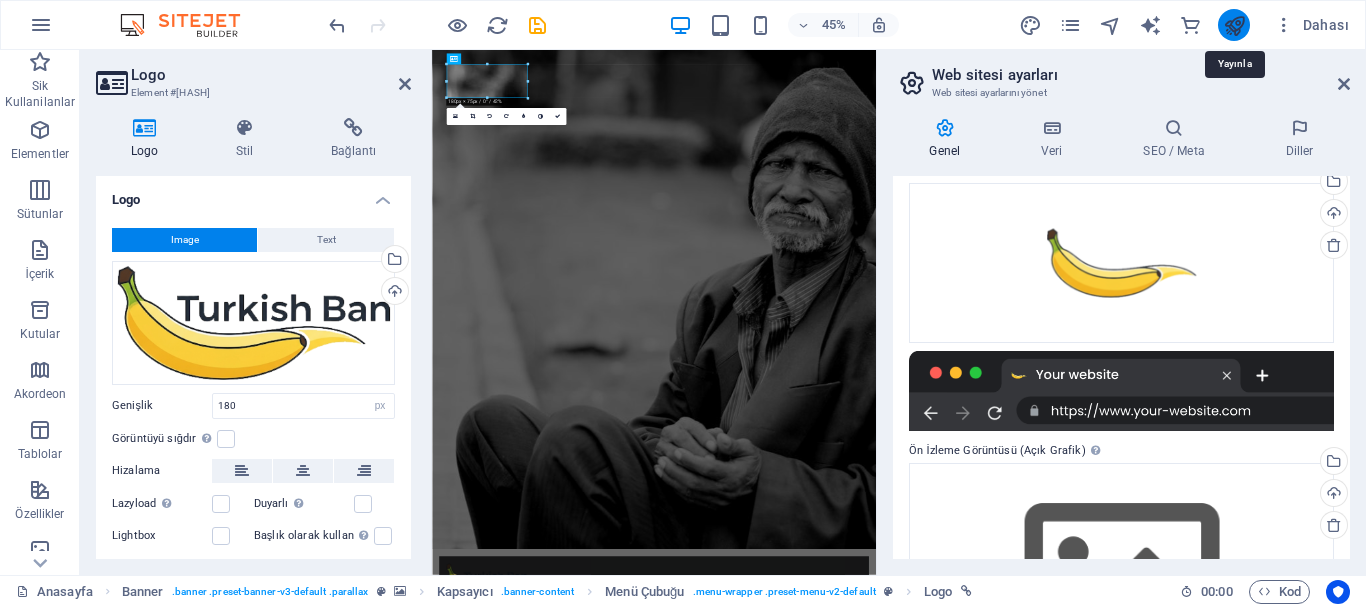 click at bounding box center (1234, 25) 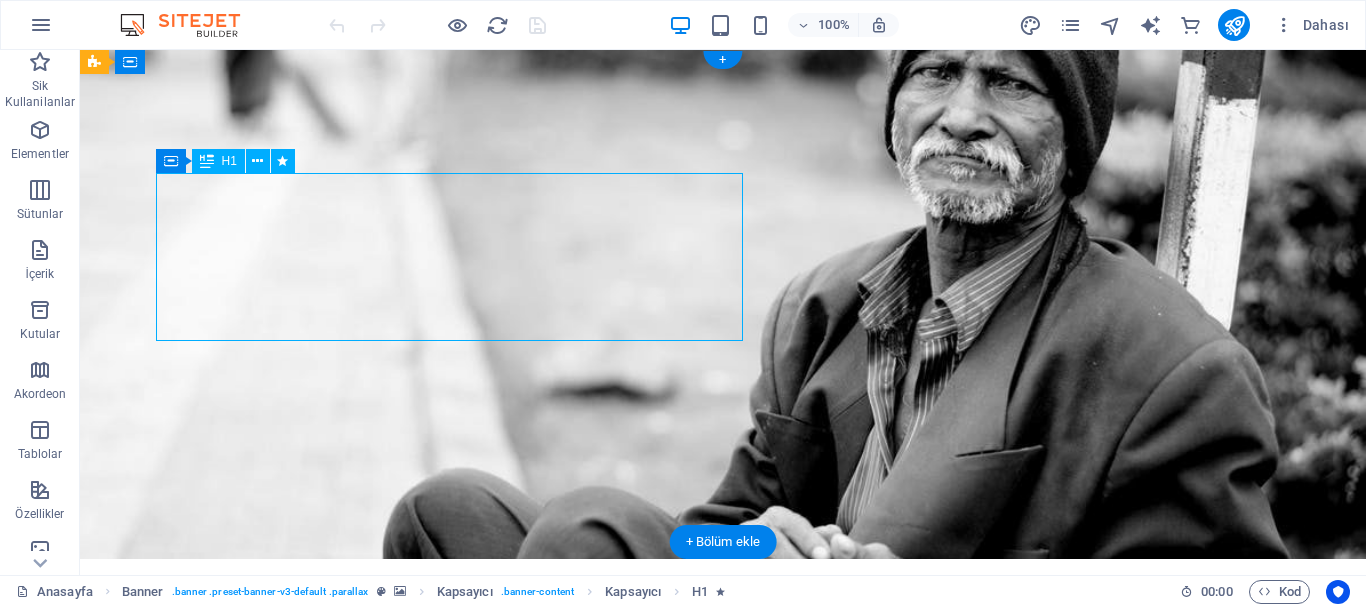 scroll, scrollTop: 0, scrollLeft: 0, axis: both 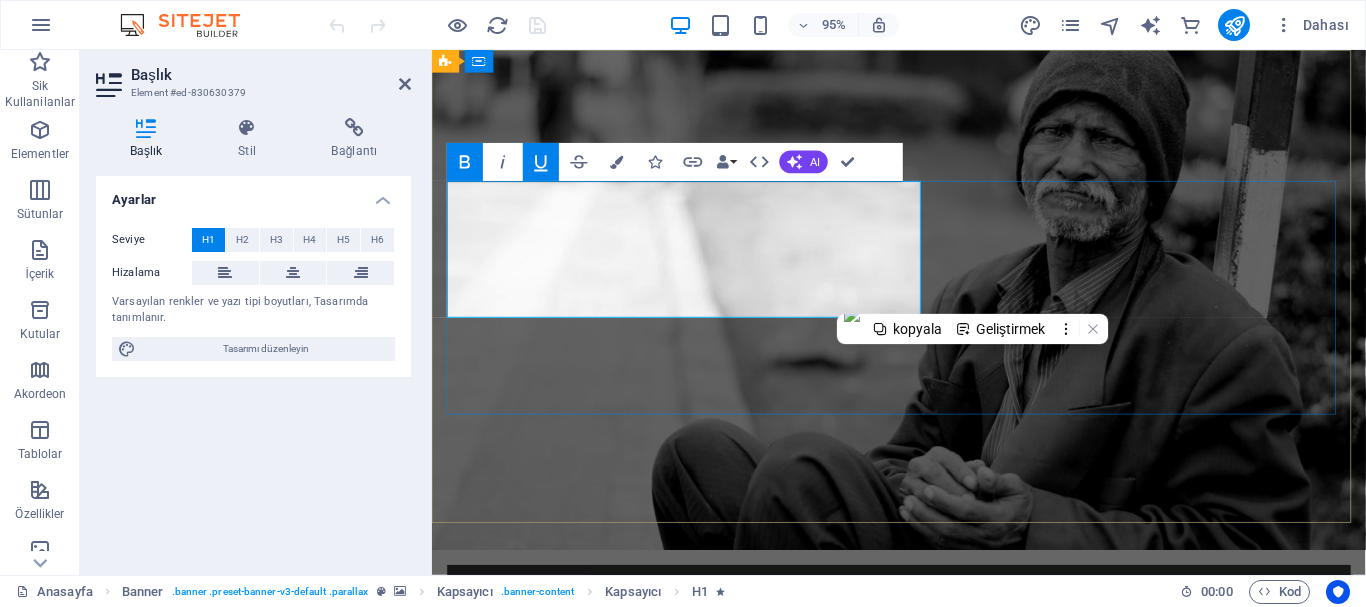 type 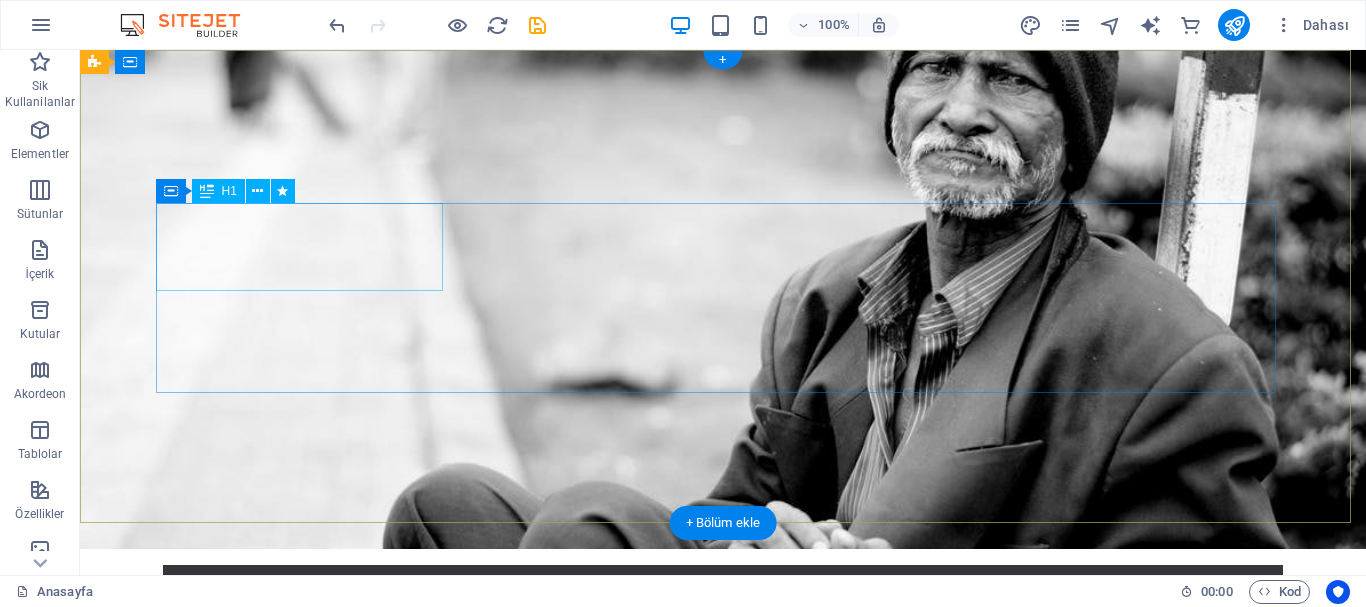 click on "BİZİMLE"" at bounding box center [723, 760] 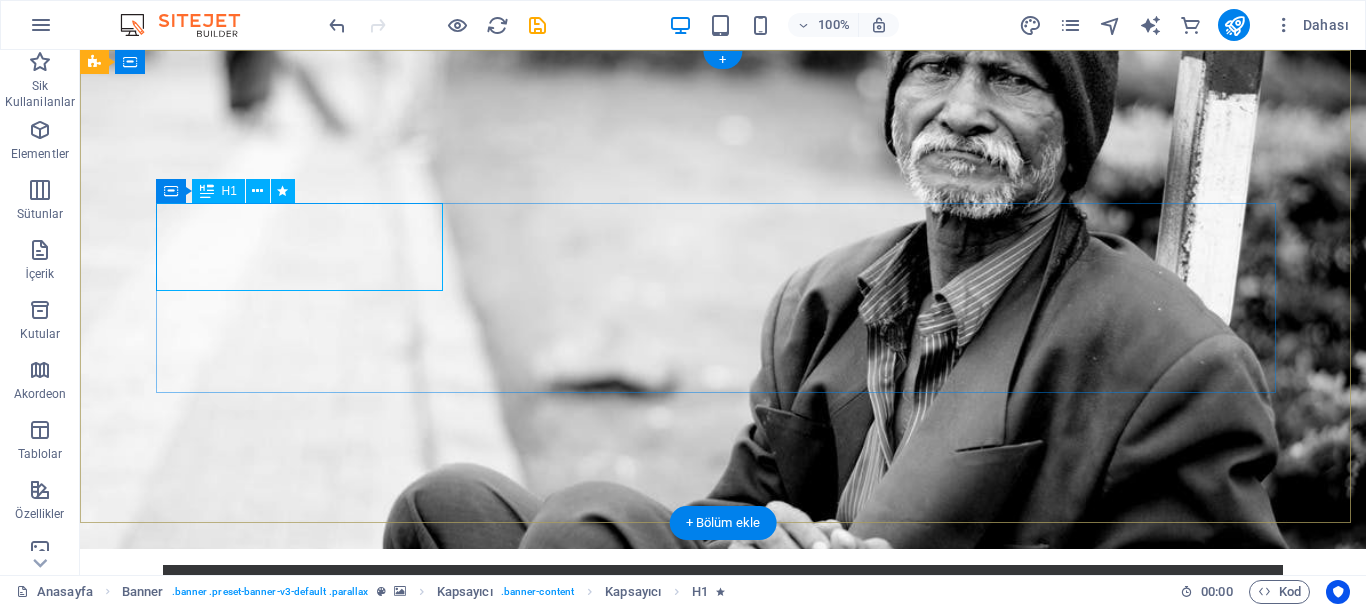 click on "BİZİMLE"" at bounding box center [723, 760] 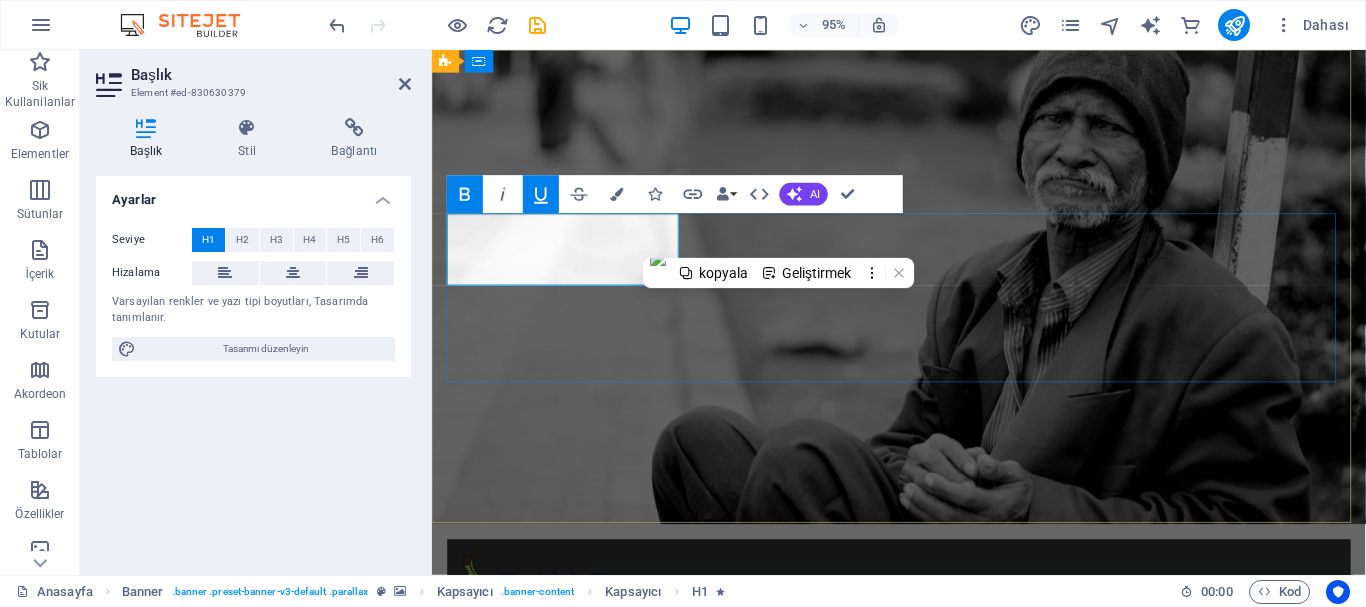 click on "BİZİMLE"" at bounding box center [570, 756] 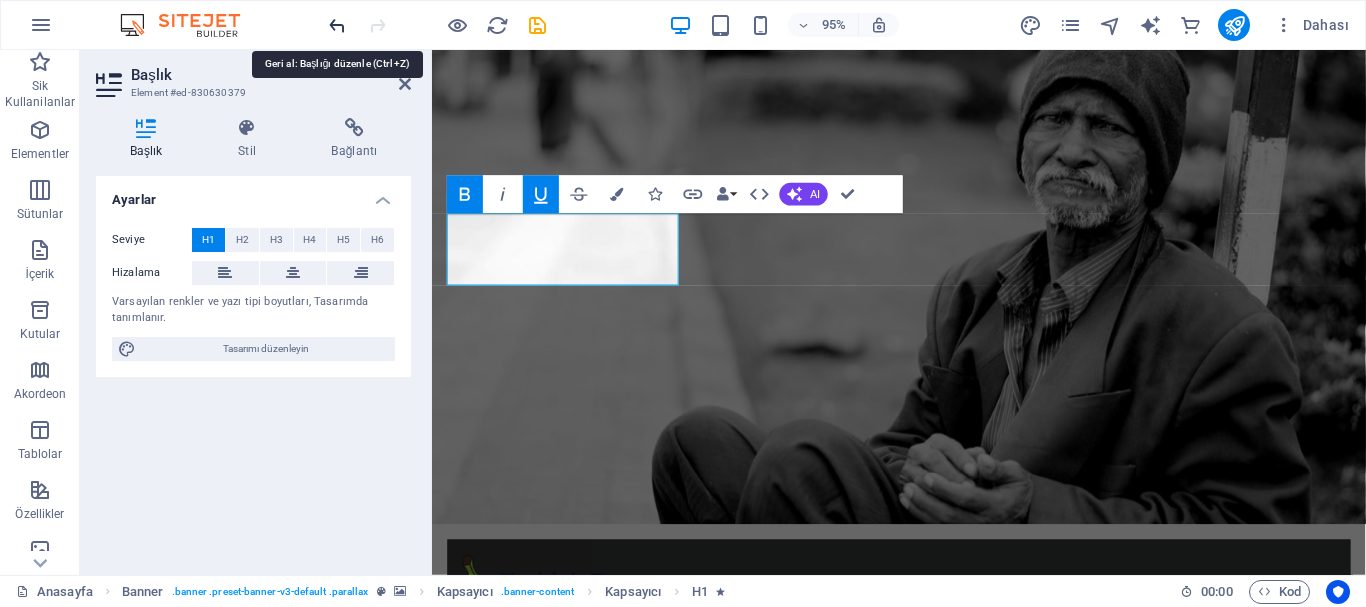 click at bounding box center [337, 25] 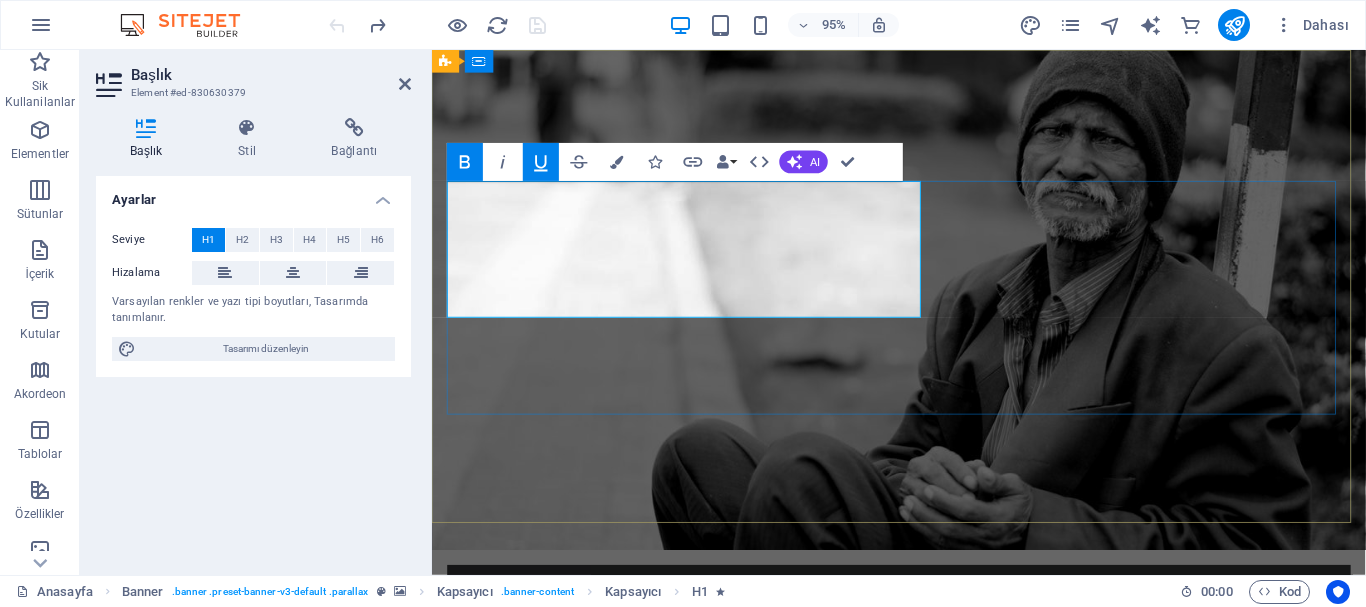 click on "Donate   and Help those in need." at bounding box center (923, 817) 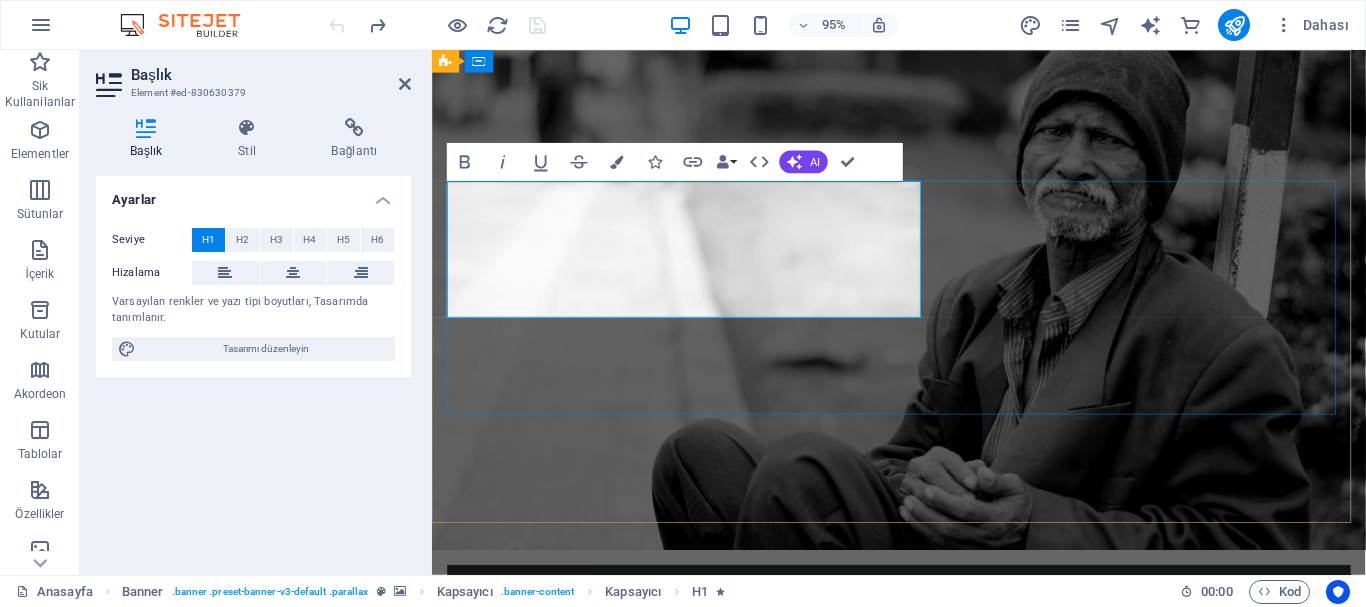 drag, startPoint x: 737, startPoint y: 224, endPoint x: 878, endPoint y: 292, distance: 156.54073 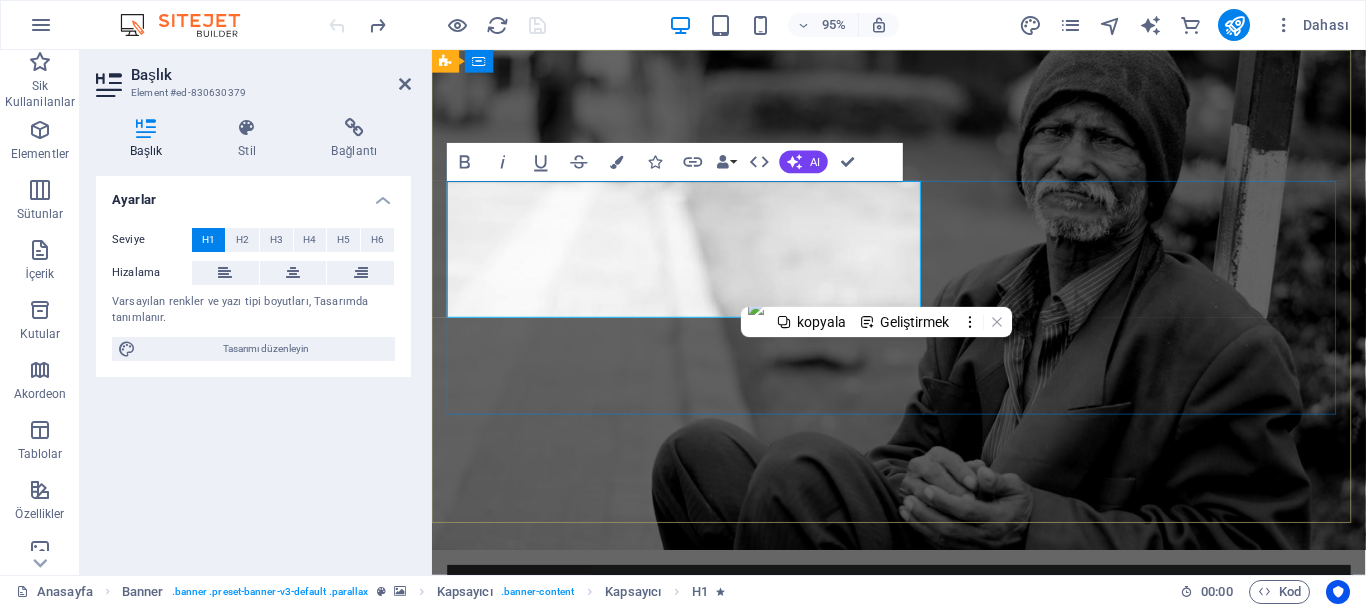 type 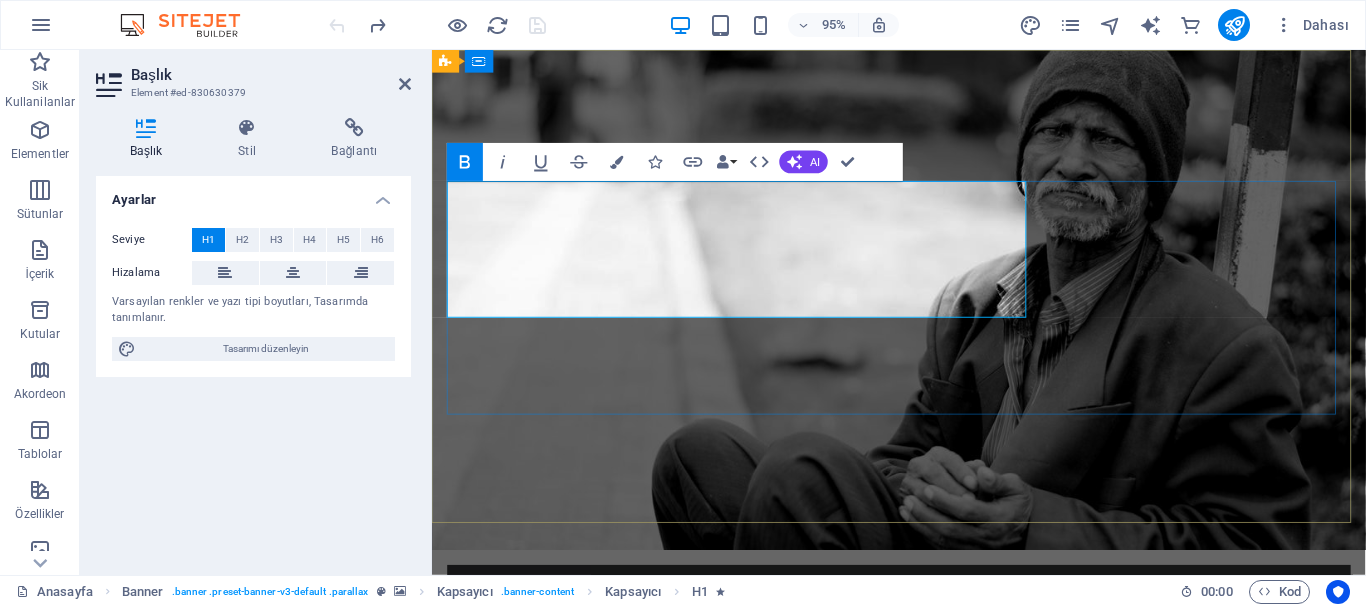 drag, startPoint x: 664, startPoint y: 236, endPoint x: 465, endPoint y: 224, distance: 199.36148 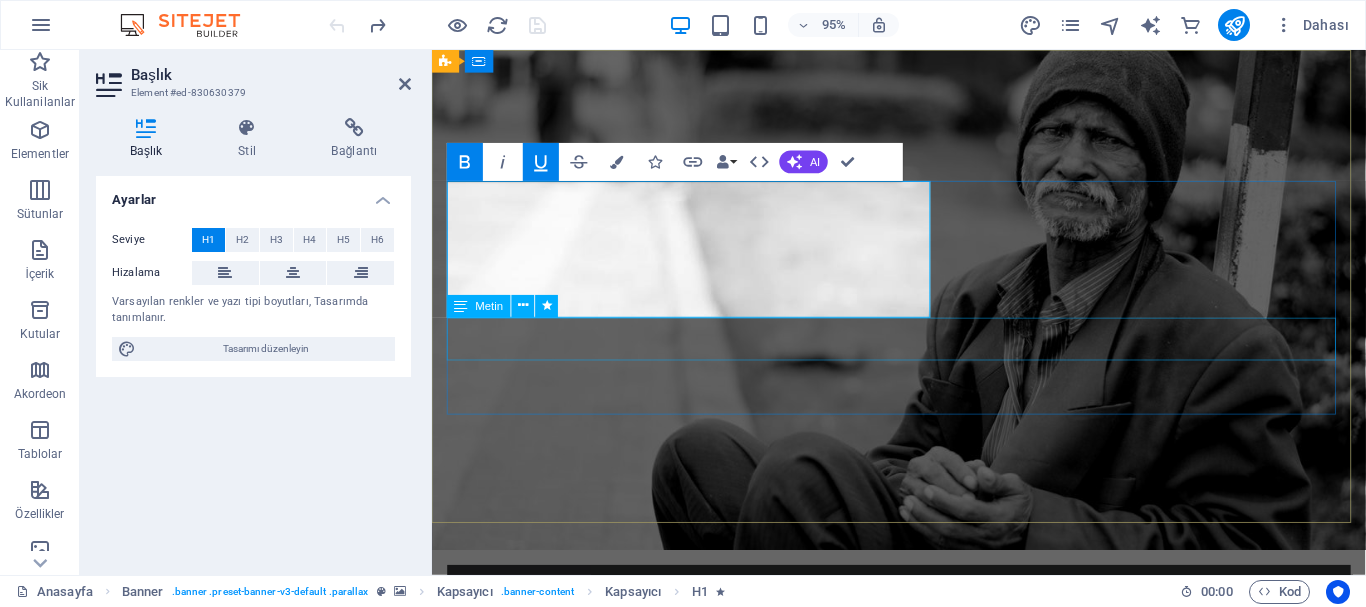 click on "Let's build a better world together!" at bounding box center (923, 915) 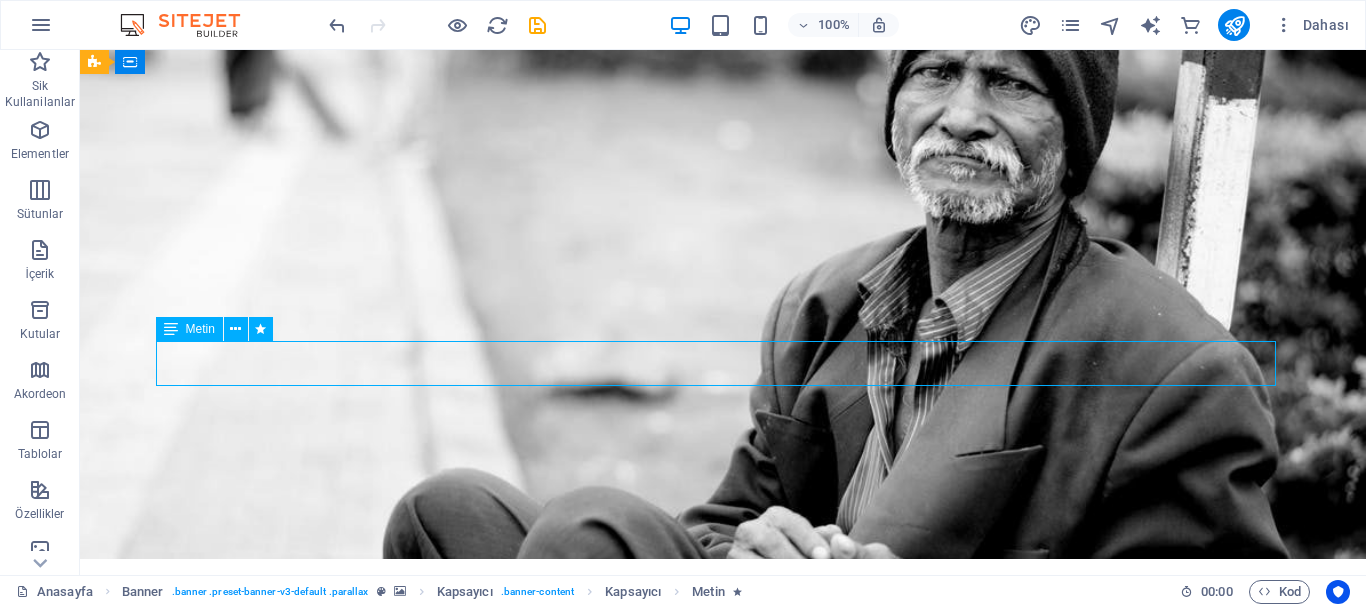 click on "Let's build a better world together!" at bounding box center [723, 920] 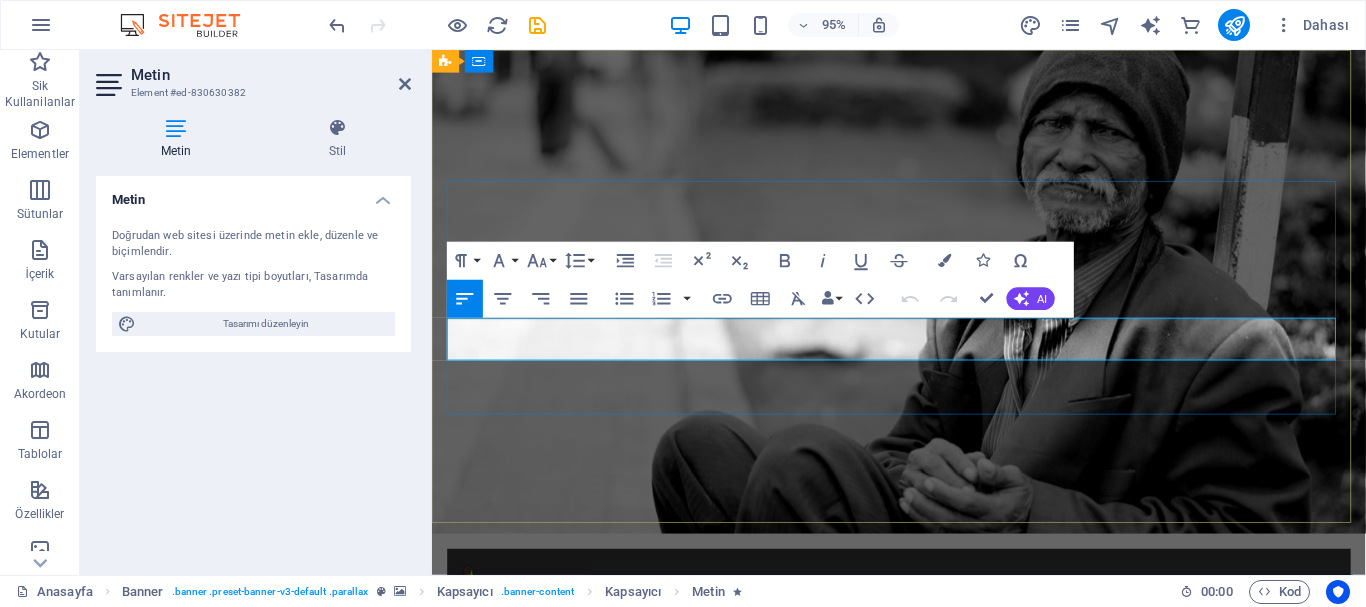 click on "Let's build a better world together!" at bounding box center [669, 898] 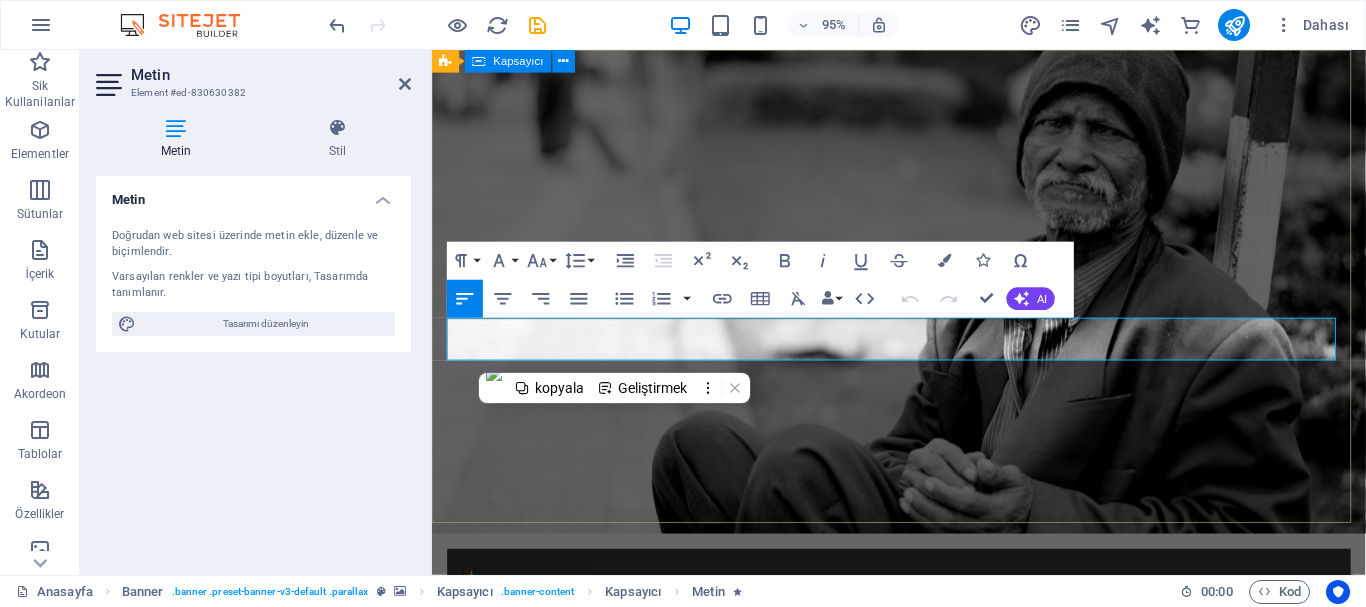 drag, startPoint x: 894, startPoint y: 356, endPoint x: 431, endPoint y: 351, distance: 463.027 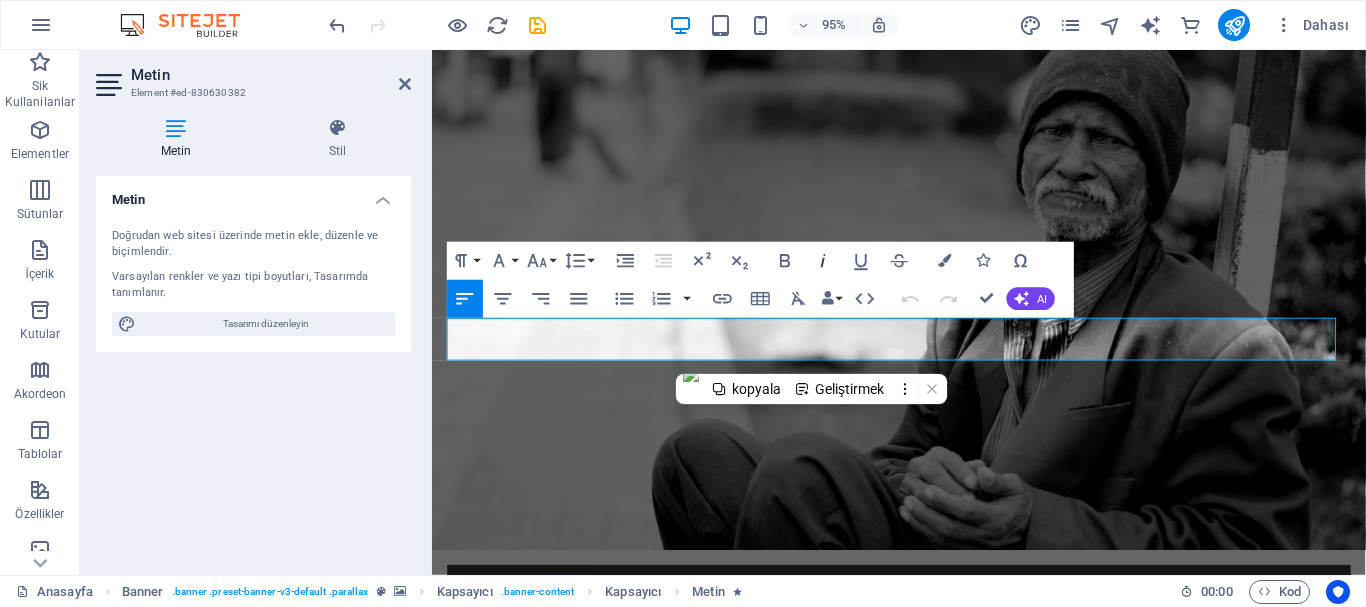 type 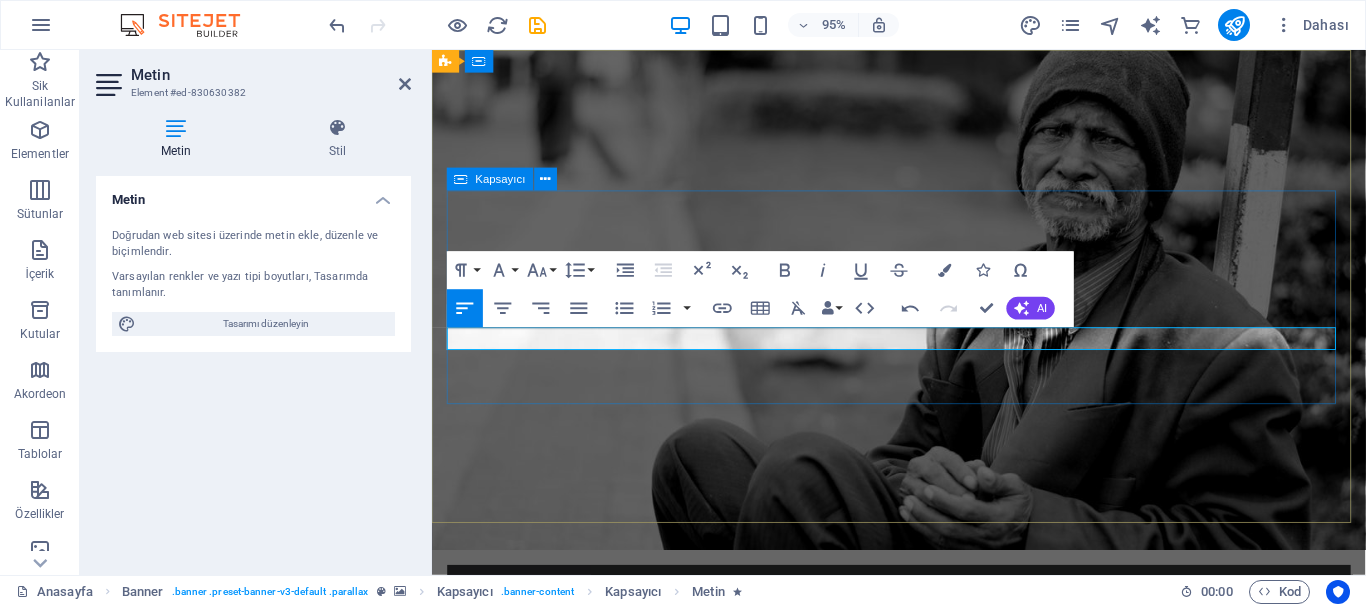 click on "TÜM  ÜRÜNLERİMİZ KALİTEMİZDİR. Birlikte daha iyi işler başaralım... Learn more" at bounding box center (923, 861) 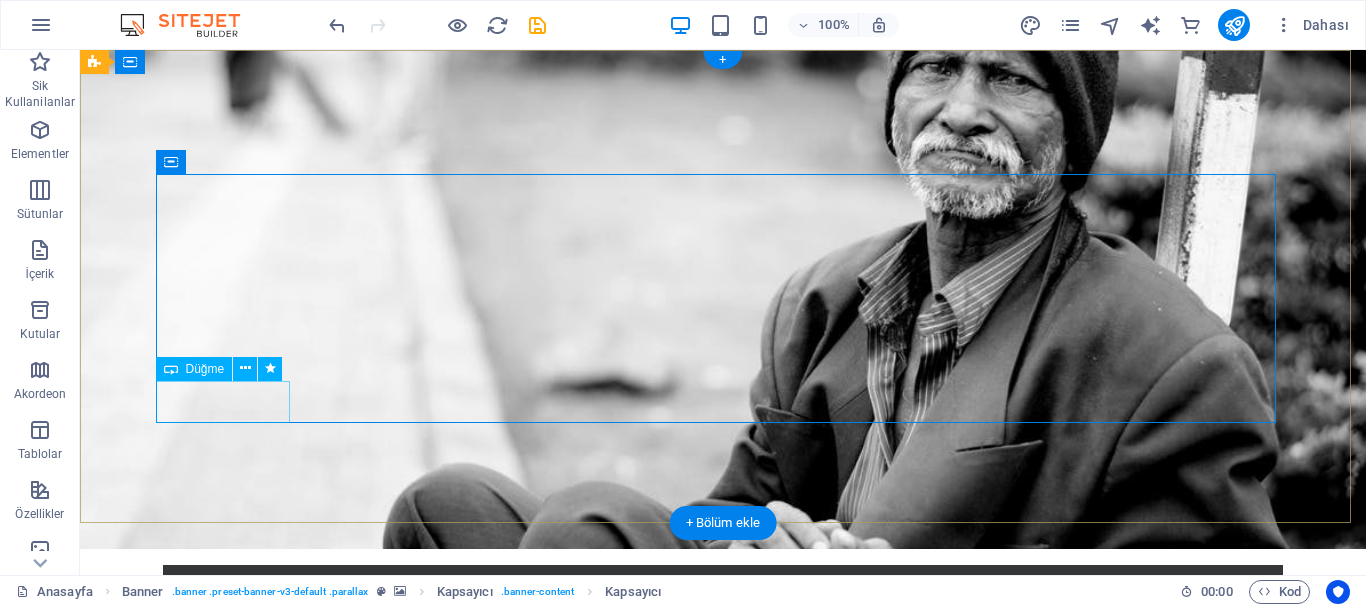 click on "Learn more" at bounding box center (723, 948) 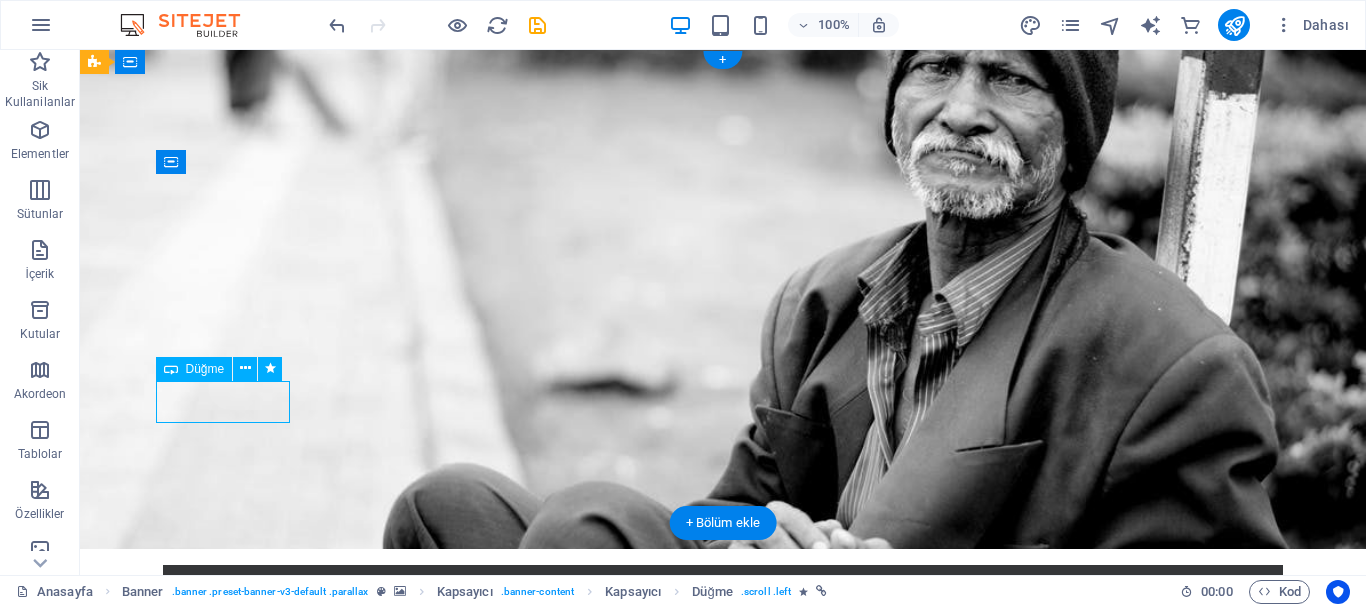 click on "Learn more" at bounding box center [723, 948] 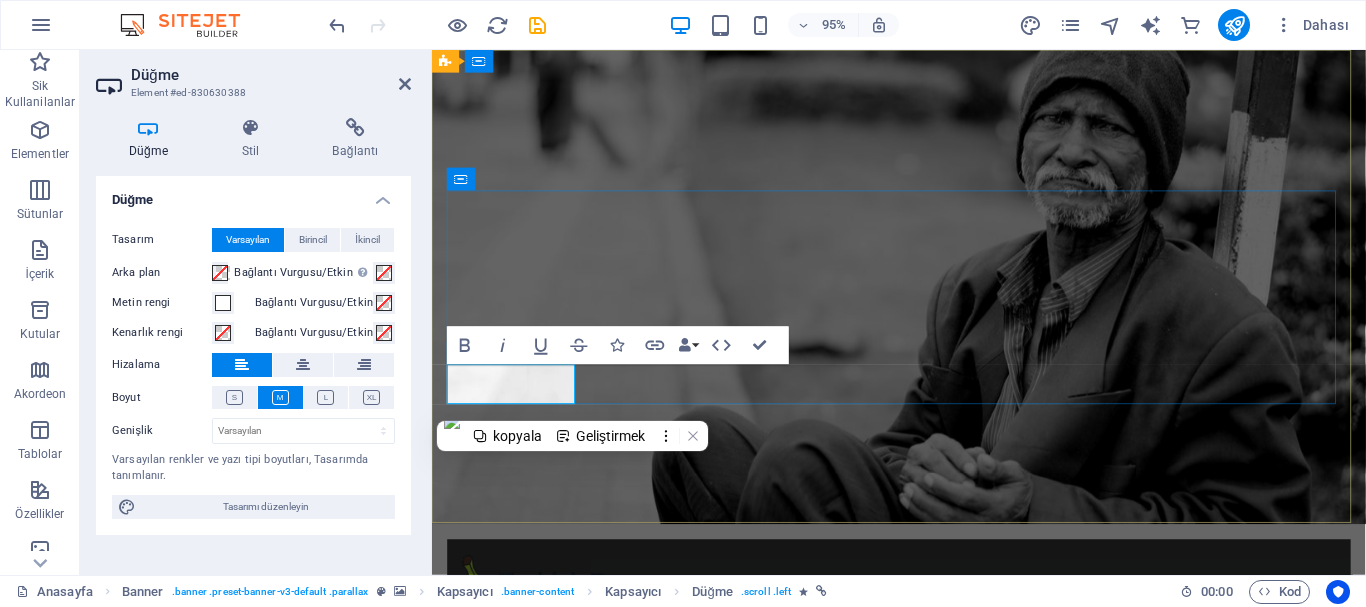 click on "Learn more" at bounding box center (515, 926) 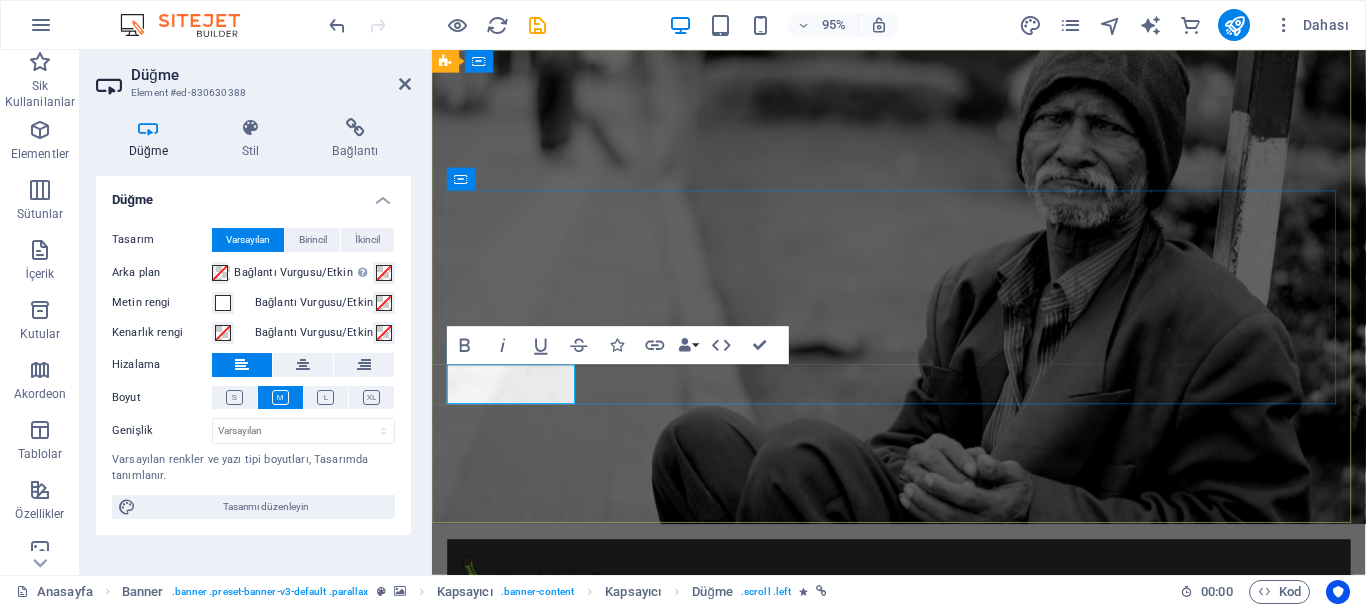 drag, startPoint x: 563, startPoint y: 399, endPoint x: 454, endPoint y: 403, distance: 109.07337 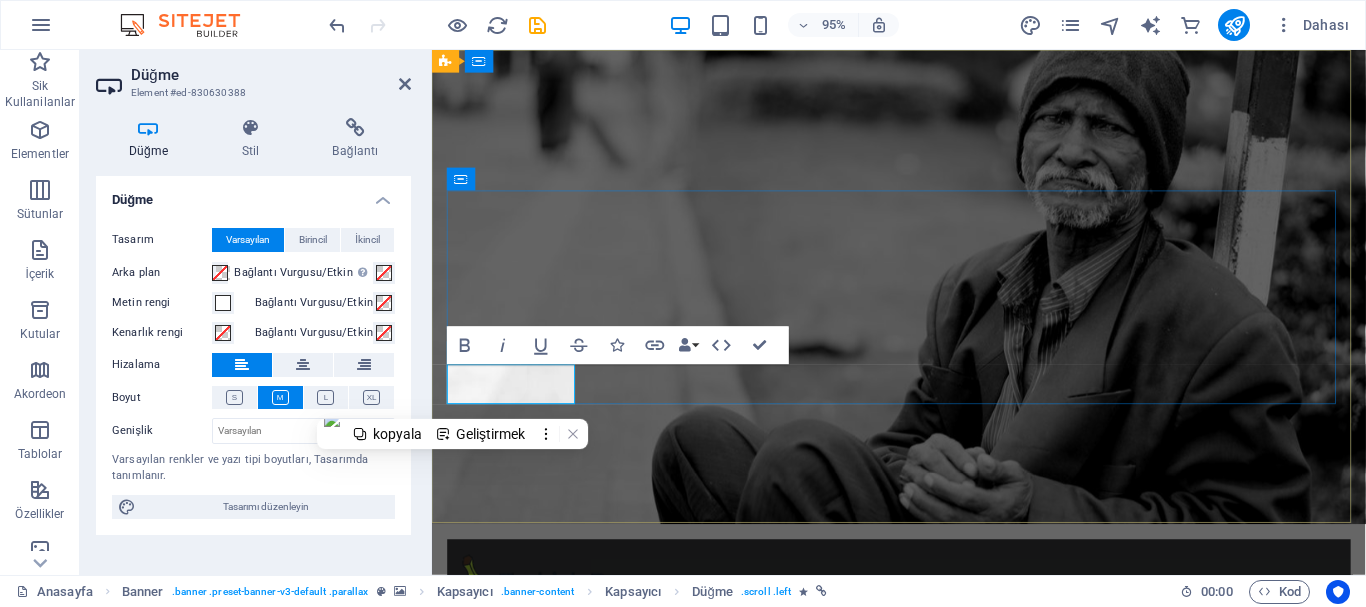 type 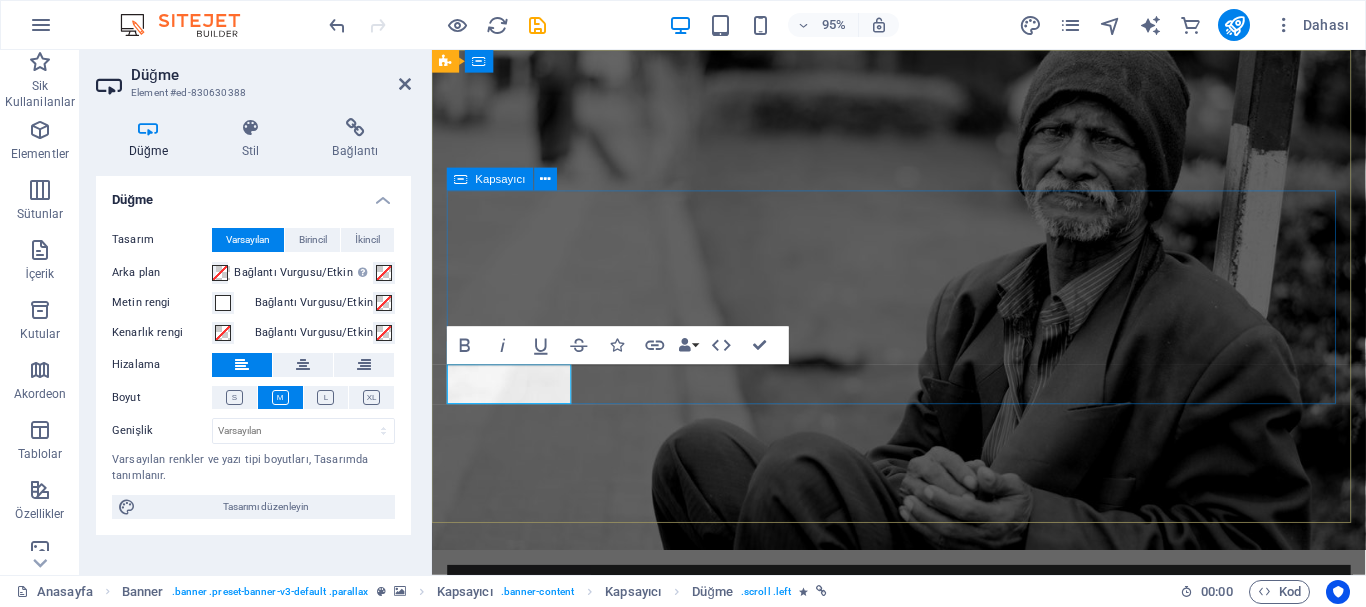 click on "TÜM  ÜRÜNLERİMİZ KALİTEMİZDİR. Birlikte daha iyi işler başaralım... daha fazla" at bounding box center [923, 861] 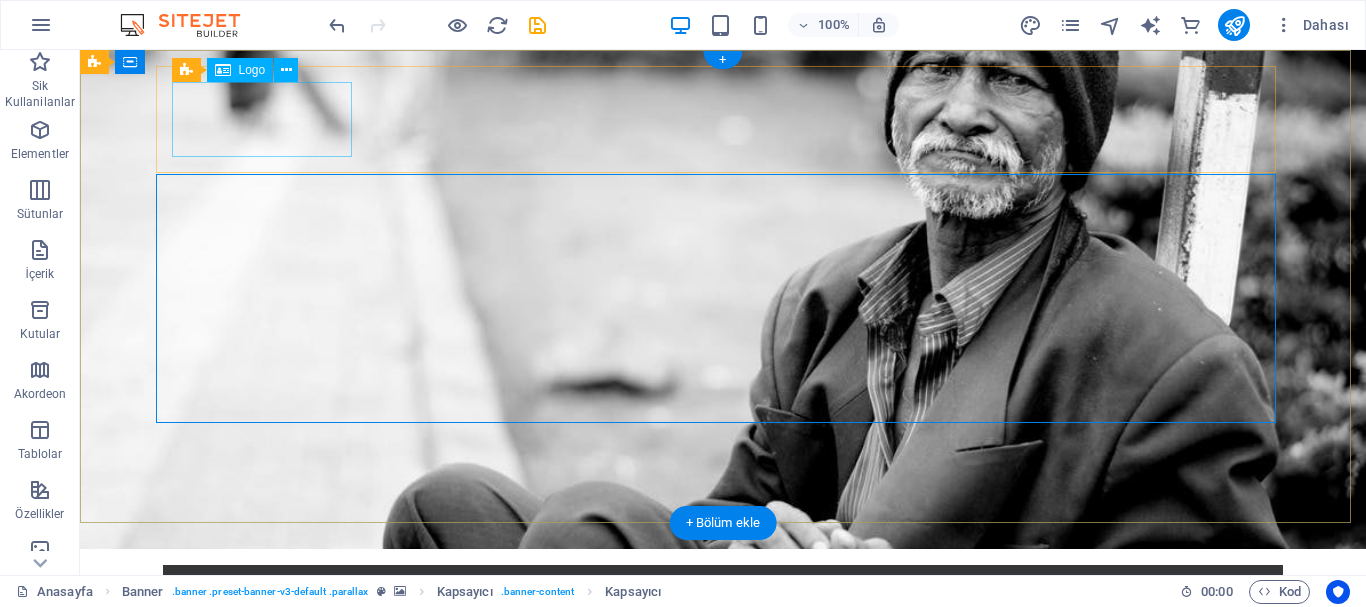 click at bounding box center (723, 618) 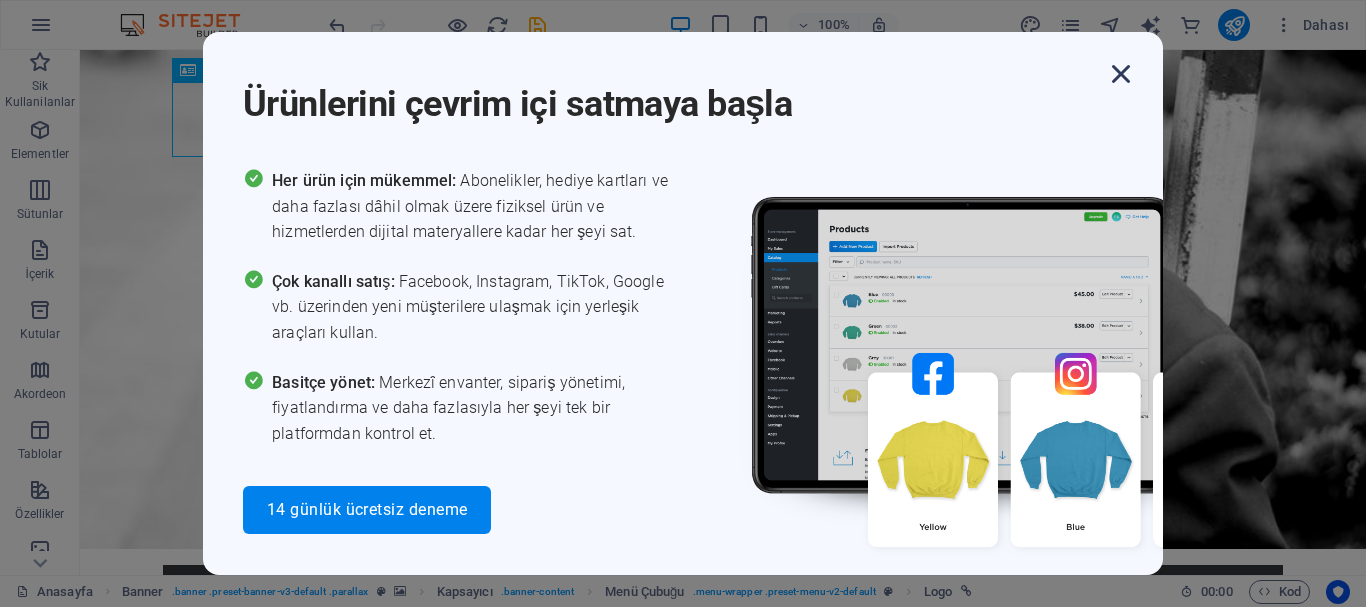click at bounding box center (1121, 74) 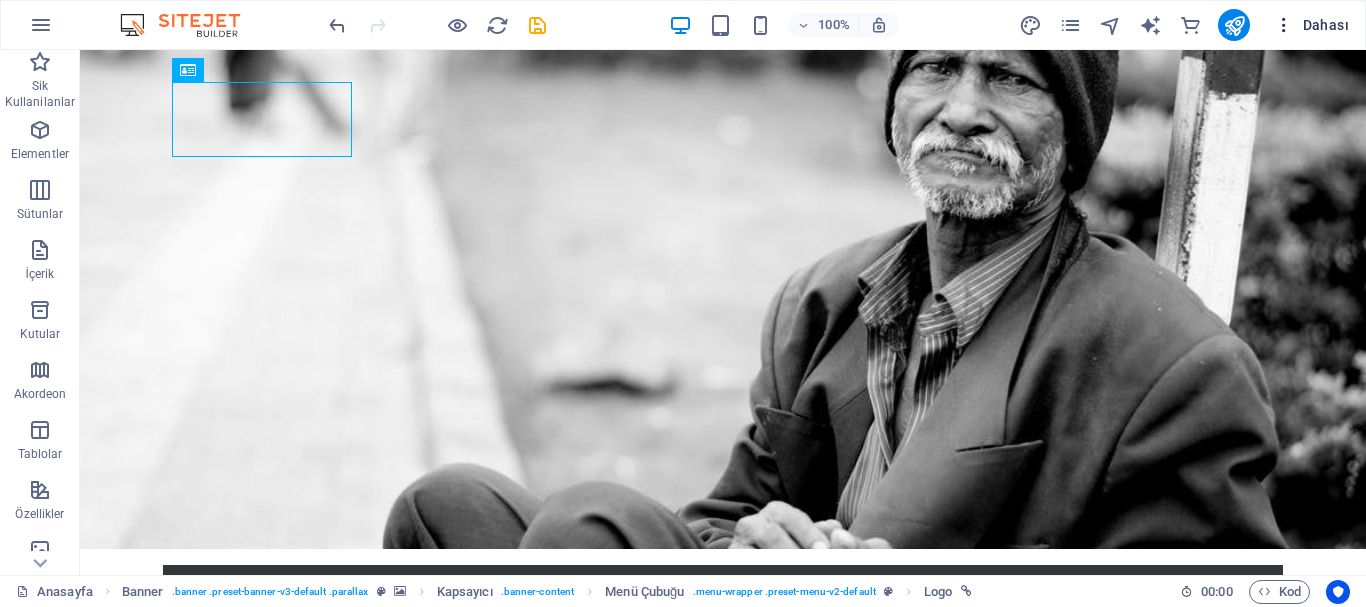 click on "Dahası" at bounding box center [1311, 25] 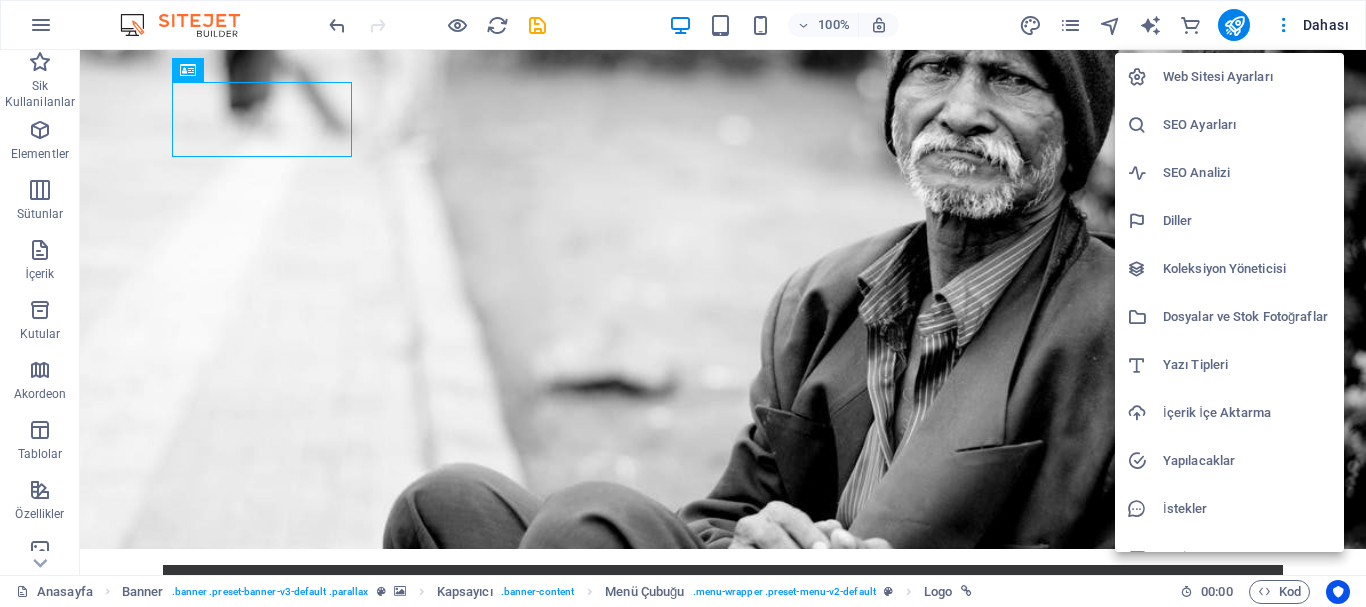 click on "Web Sitesi Ayarları" at bounding box center [1247, 77] 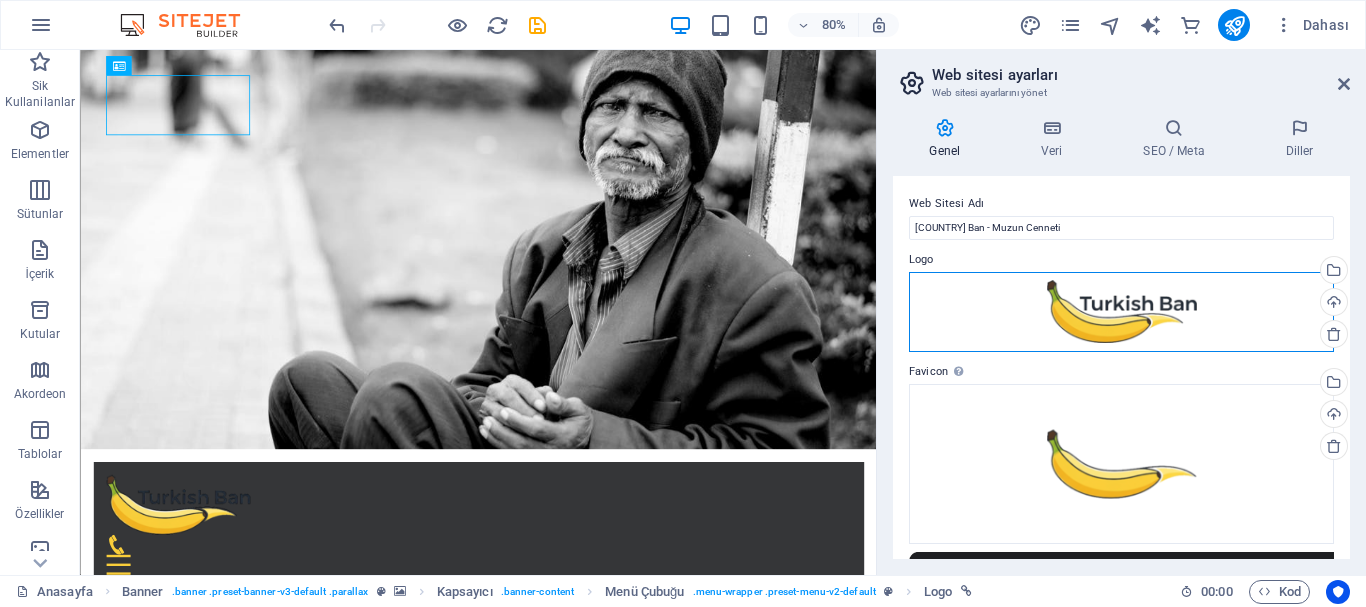 click on "Dosyaları buraya sürükleyin, dosyaları seçmek için tıklayın veya Dosyalardan ya da ücretsiz stok fotoğraf ve videolarımızdan dosyalar seçin" at bounding box center (1121, 312) 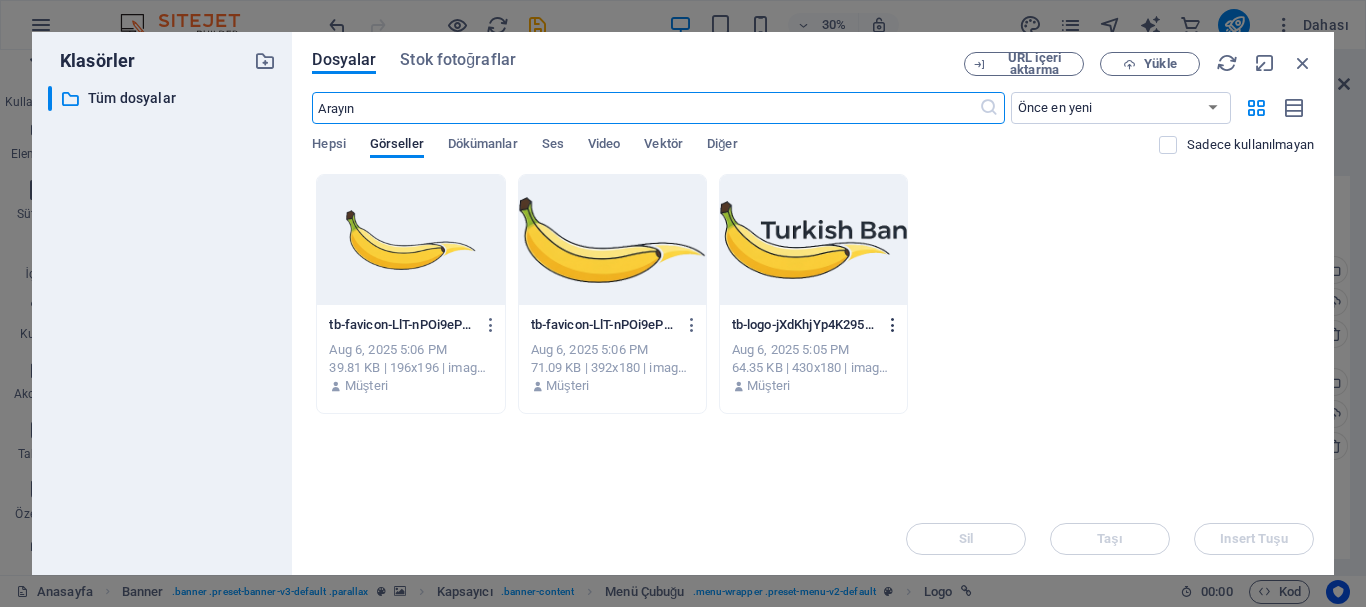 click at bounding box center [893, 325] 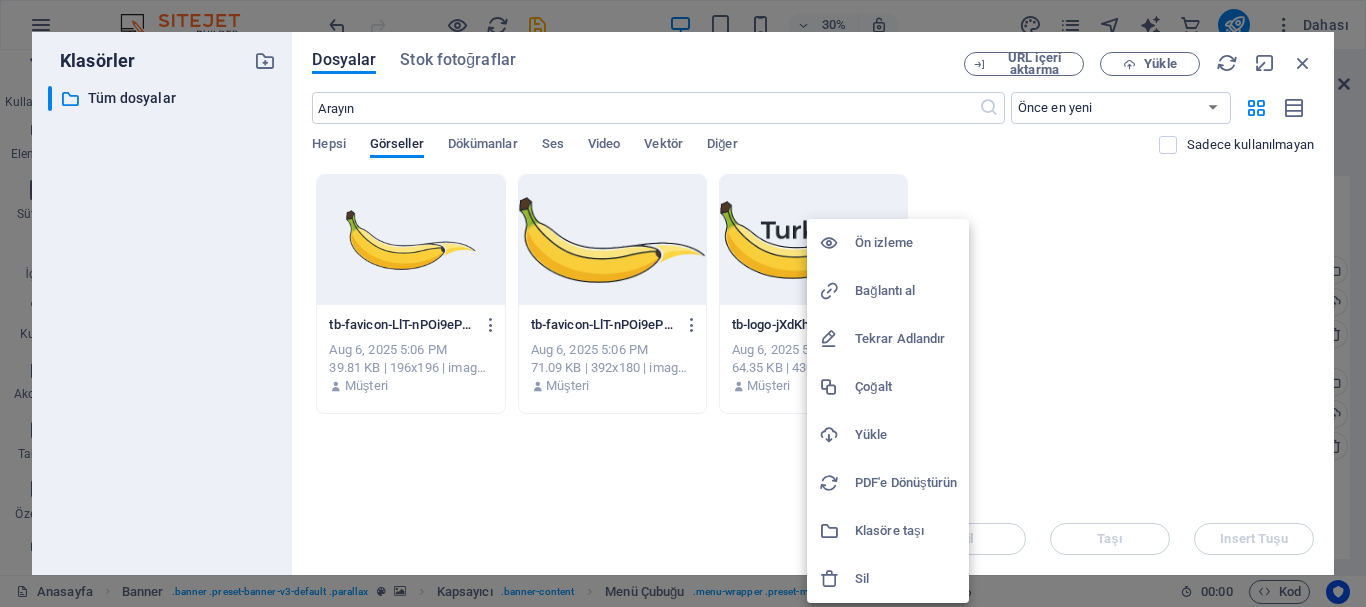 click on "Sil" at bounding box center [906, 579] 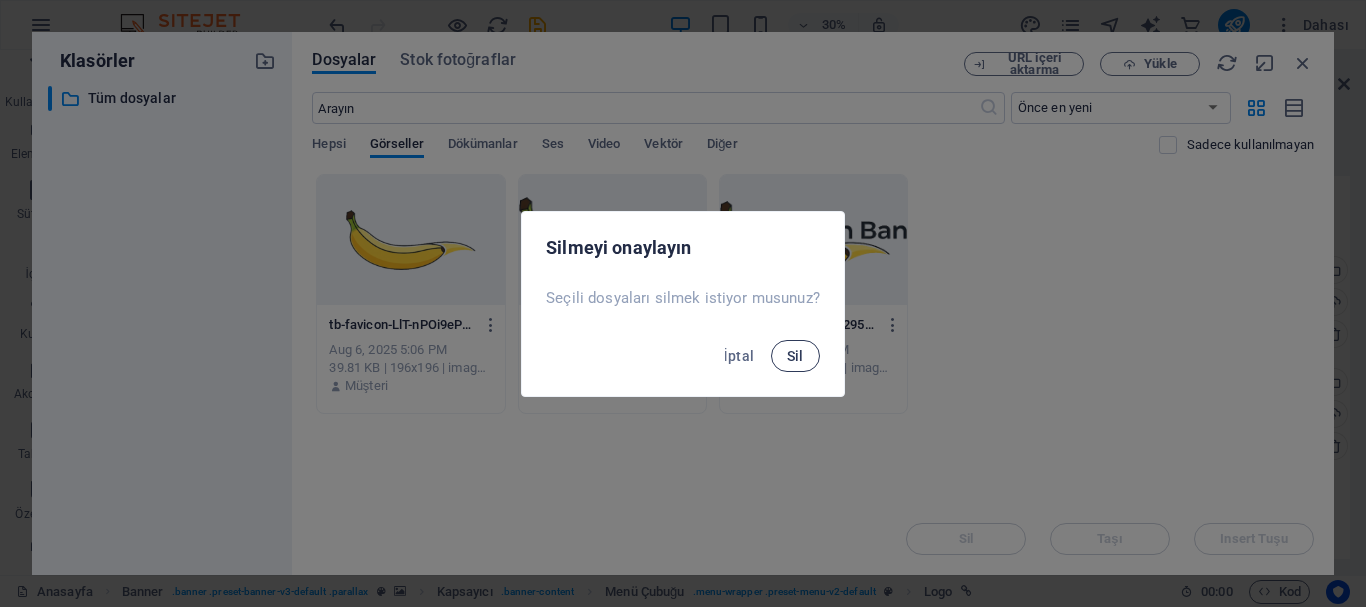 click on "Sil" at bounding box center (795, 356) 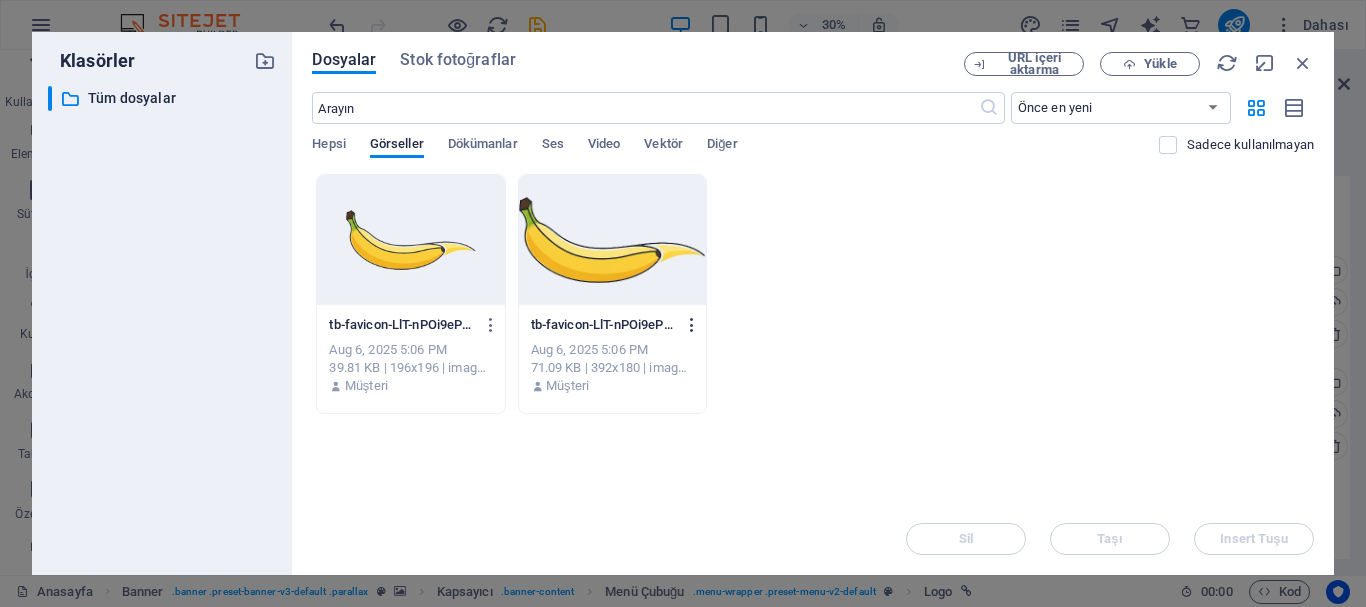 click at bounding box center [692, 325] 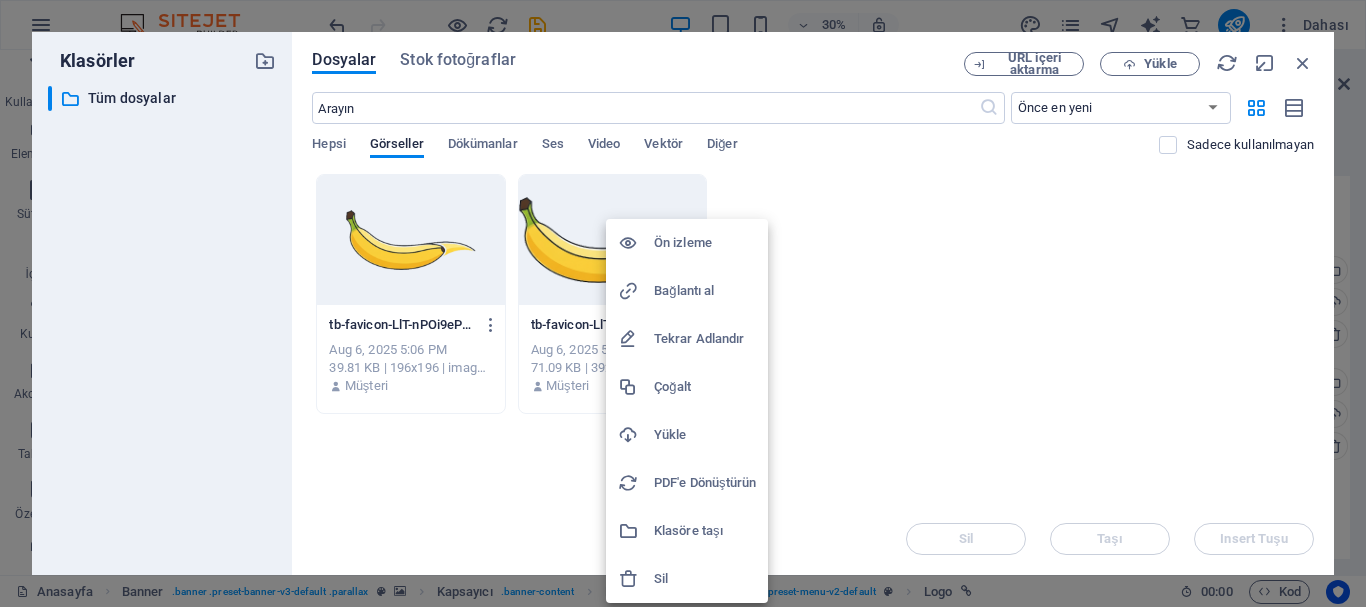 click at bounding box center (683, 303) 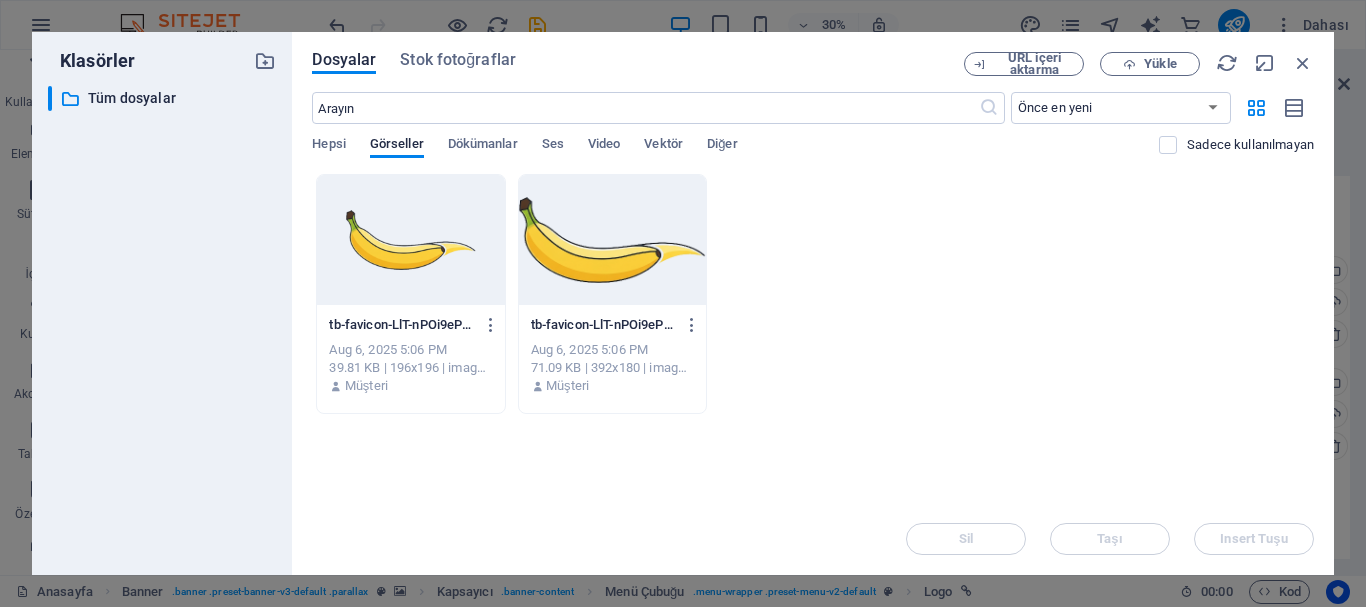 click on "​ Önce en yeni Önce en eski Ad (A-Z) Ad (Z-A) Boyut (0-9) Boyut (9-0) Çözünürlük (0-9) Çözünürlük (9-0) Hepsi Görseller Dökümanlar Ses Video Vektör Diğer Sadece kullanılmayan" at bounding box center (813, 133) 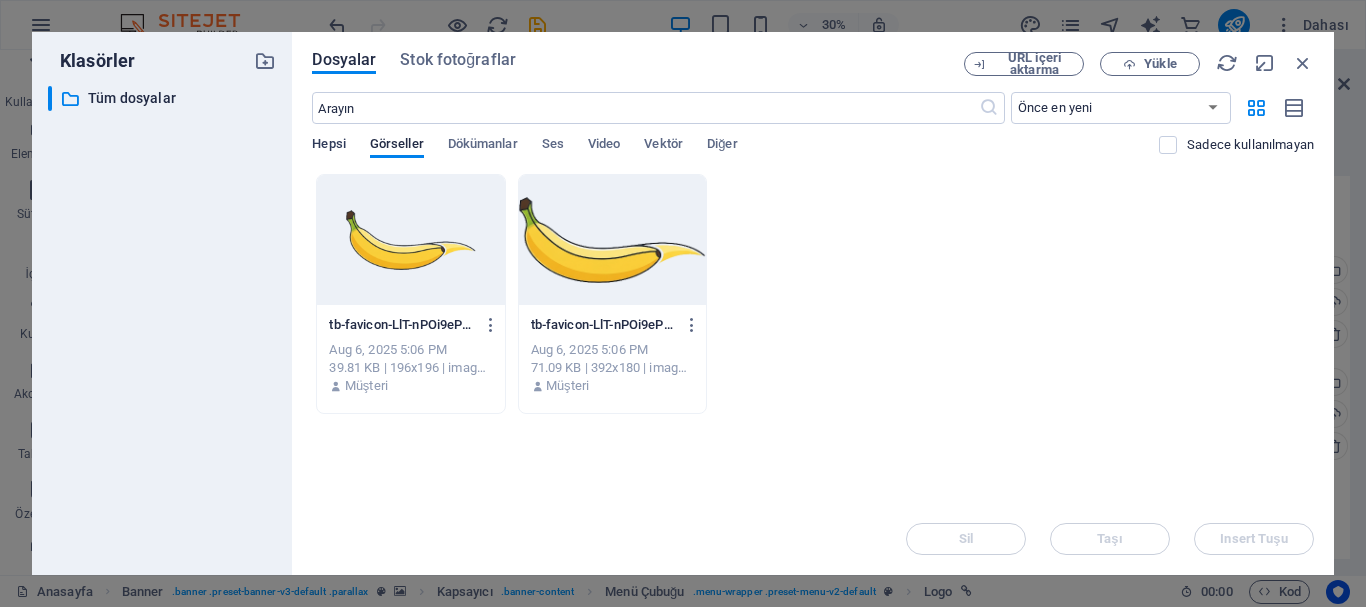 click on "Hepsi" at bounding box center [328, 146] 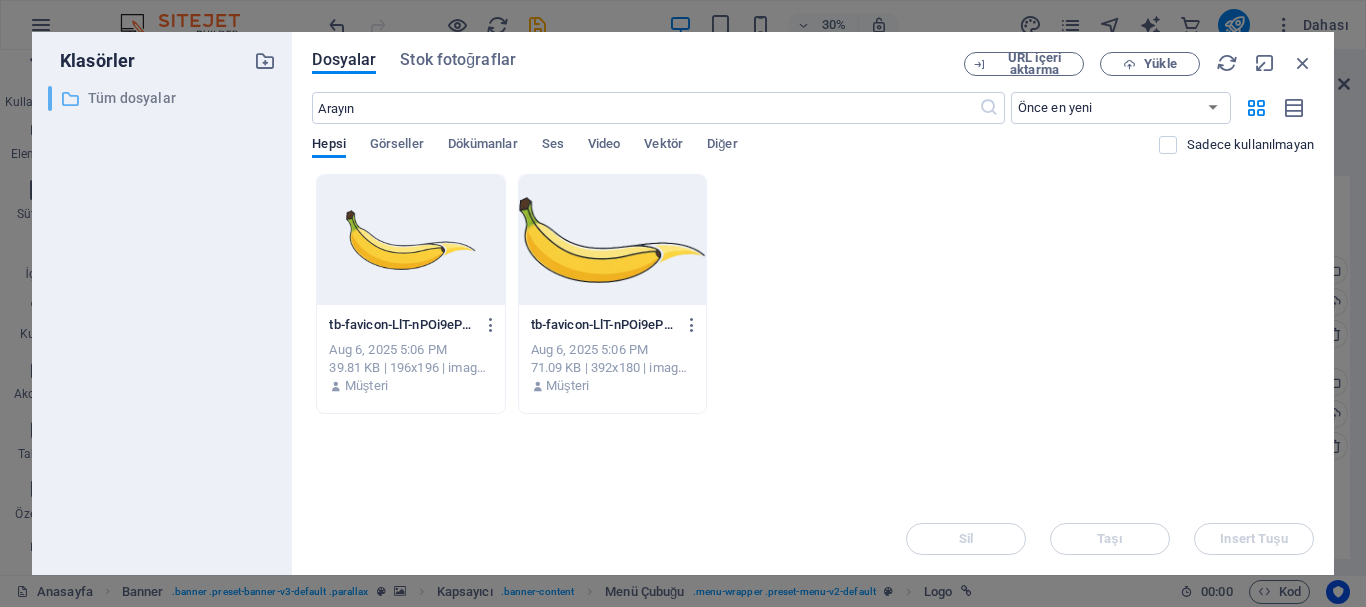 click on "Tüm dosyalar" at bounding box center [164, 98] 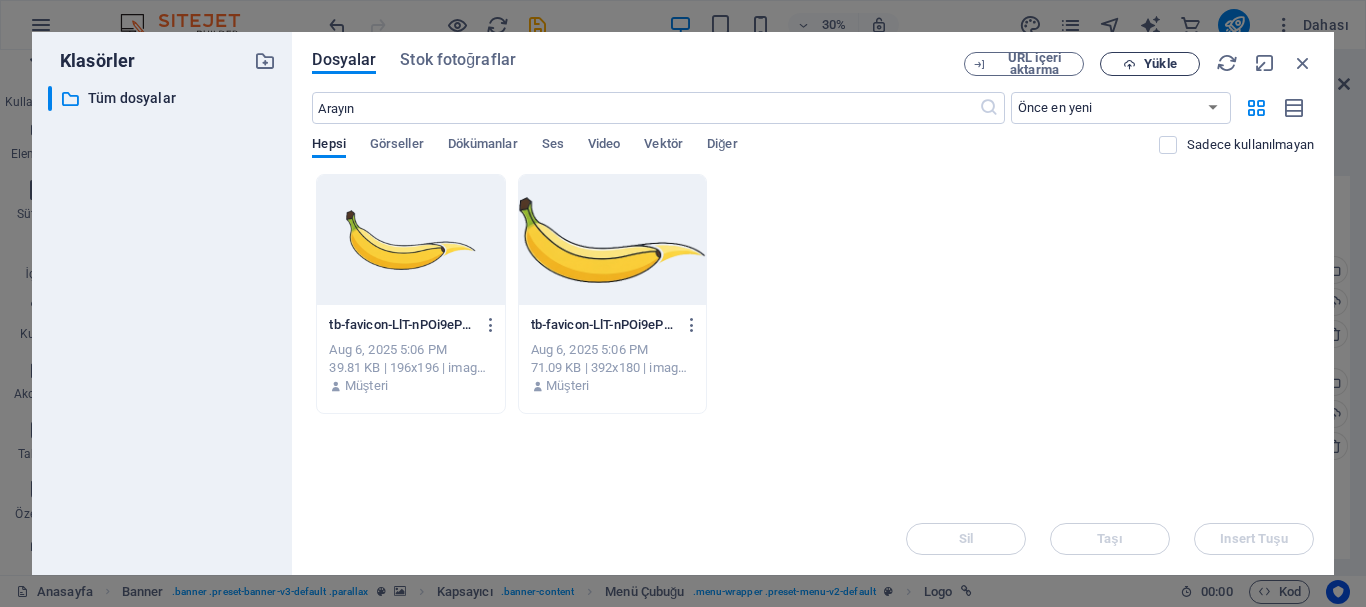 click on "Yükle" at bounding box center [1160, 64] 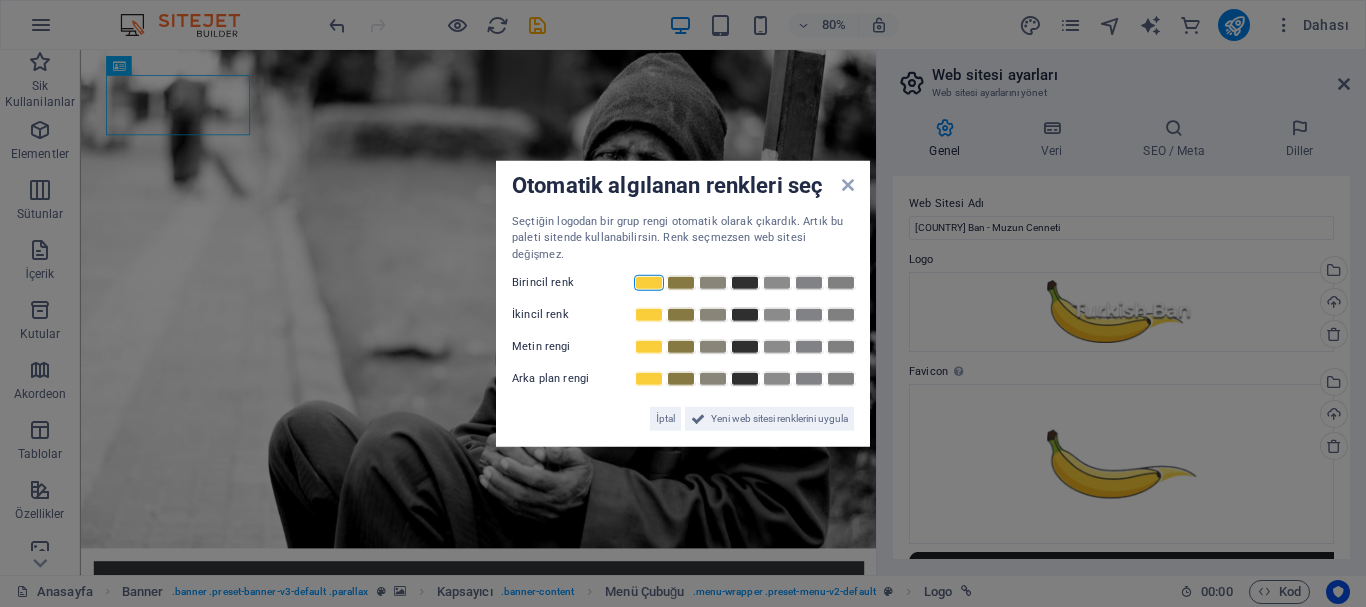 click at bounding box center (649, 283) 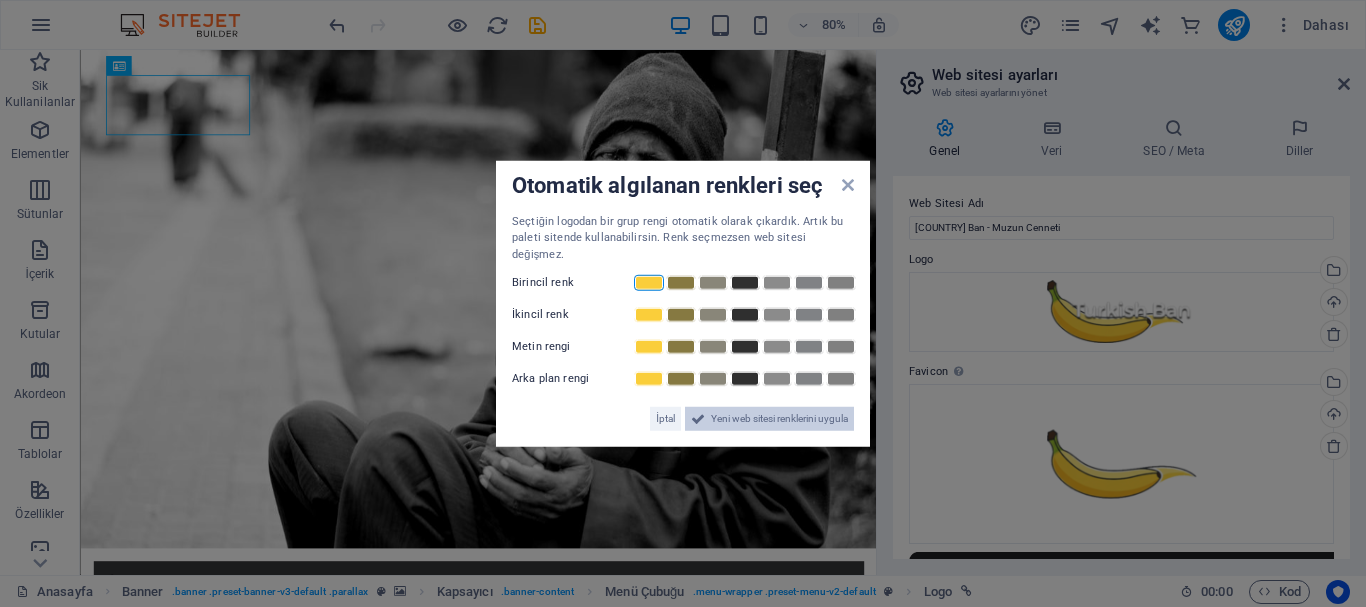 click on "Yeni web sitesi renklerini uygula" at bounding box center (779, 419) 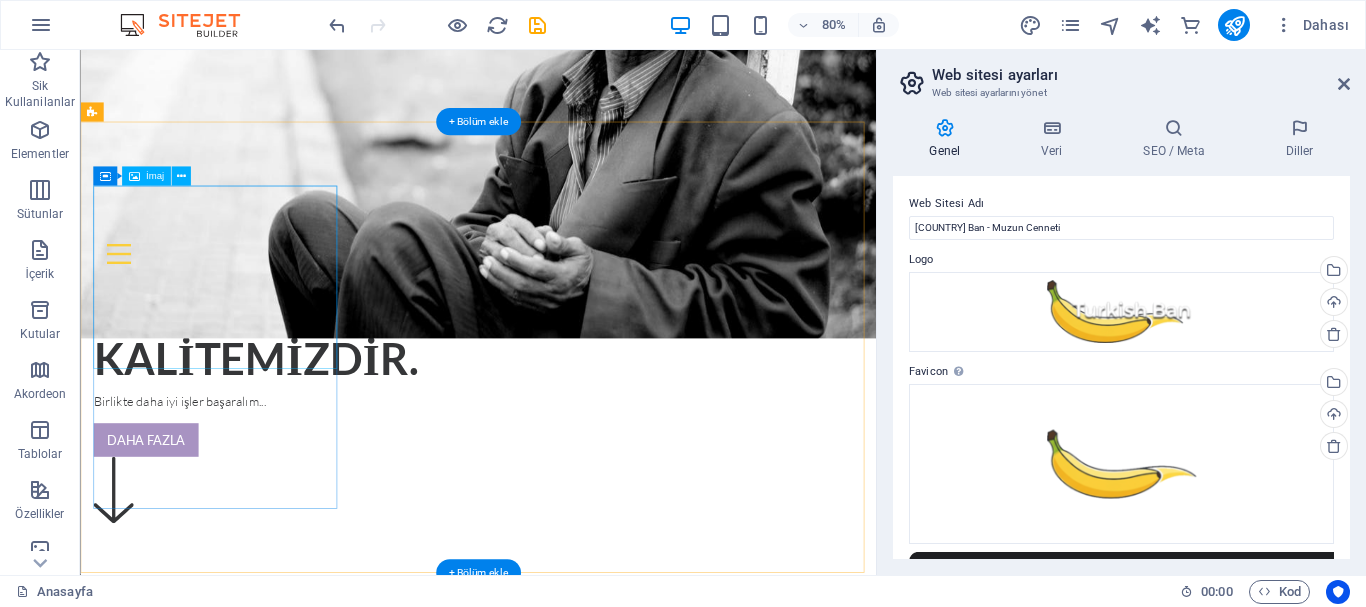 scroll, scrollTop: 600, scrollLeft: 0, axis: vertical 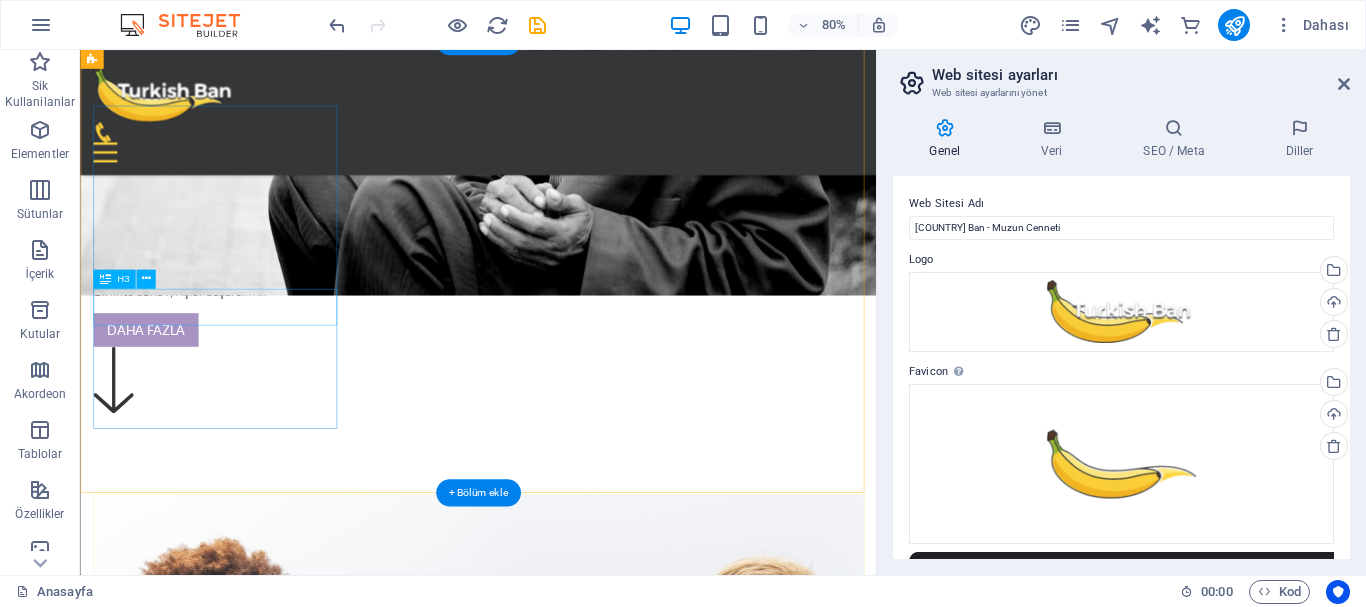 click on "About us" at bounding box center (577, 1395) 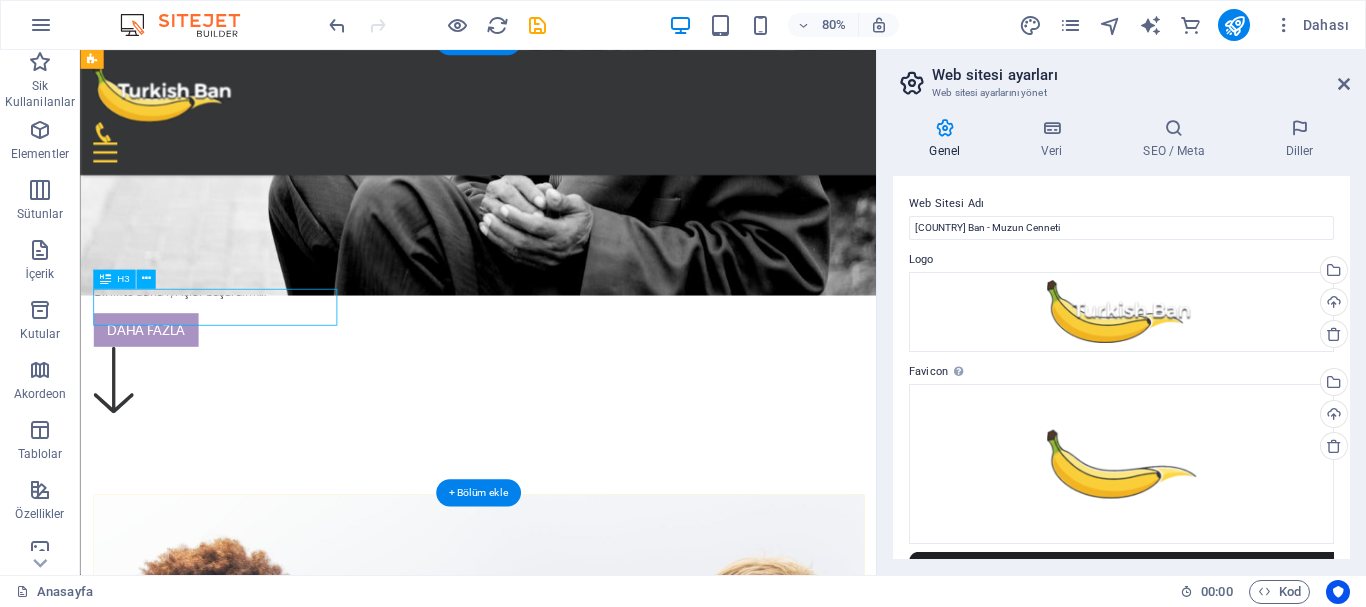 click on "About us" at bounding box center (577, 1395) 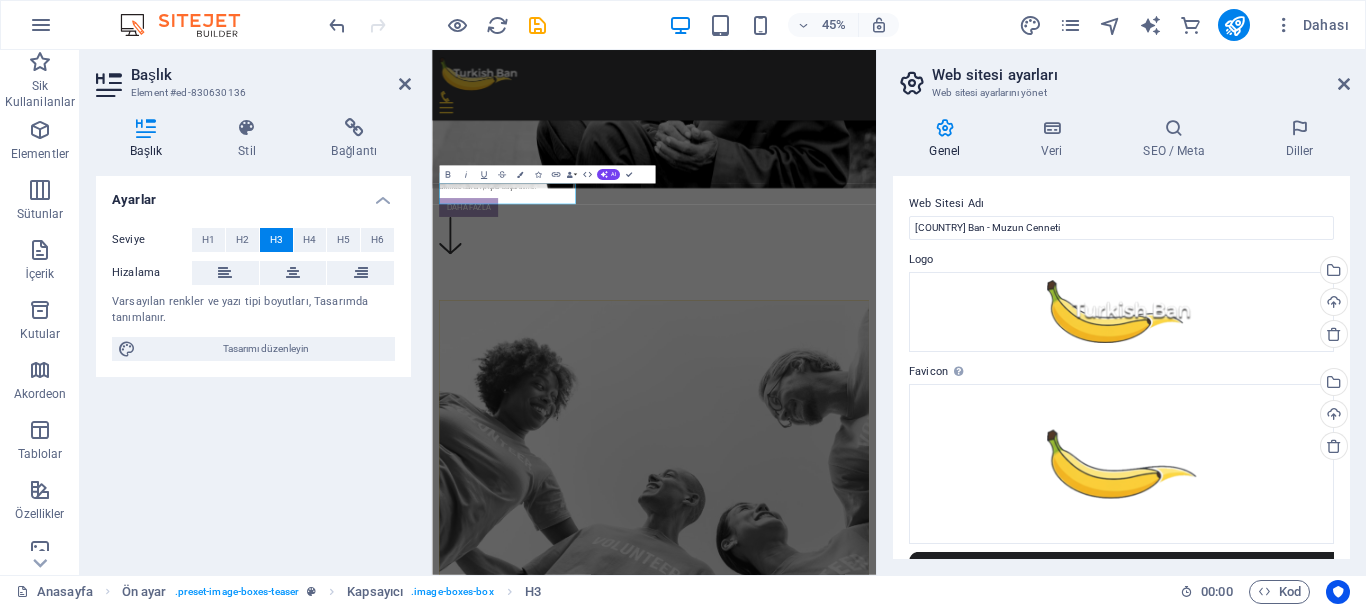 scroll, scrollTop: 1060, scrollLeft: 0, axis: vertical 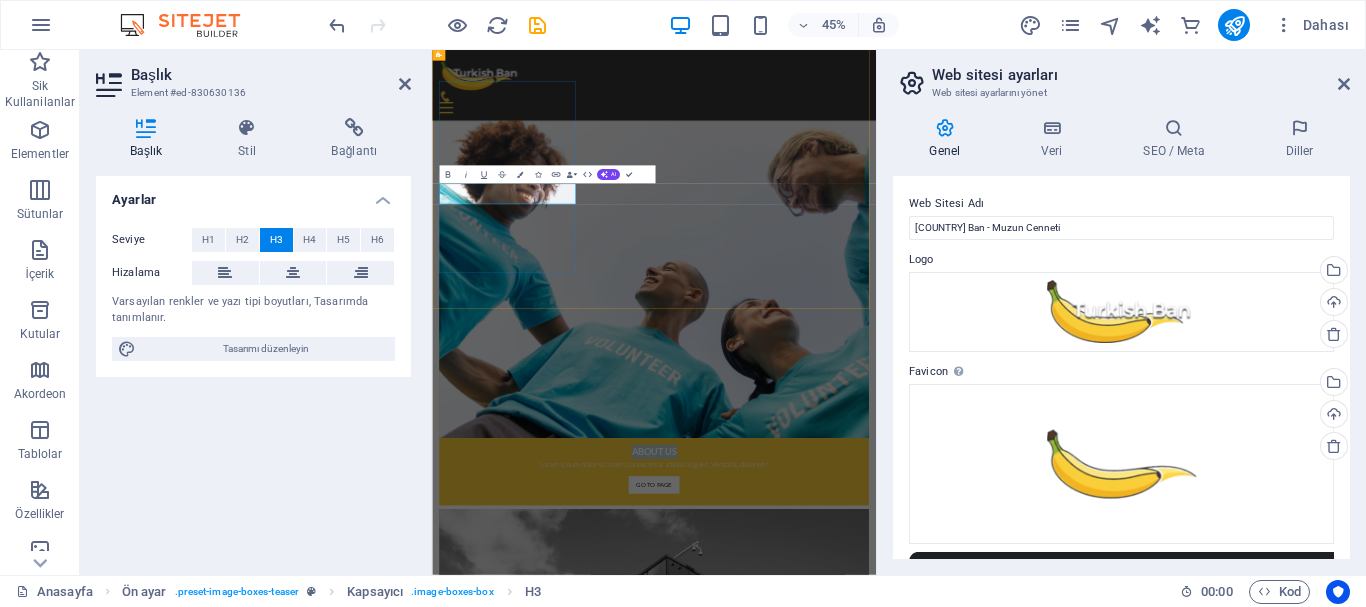 type 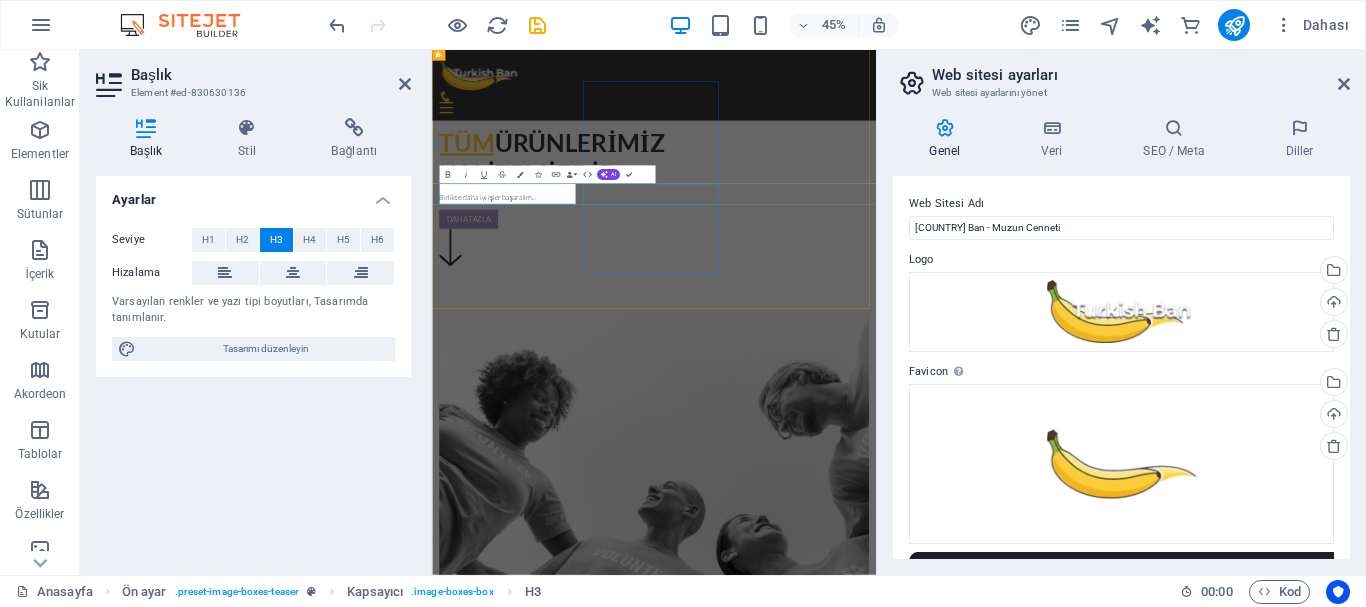 click on "What we do" at bounding box center [925, 2349] 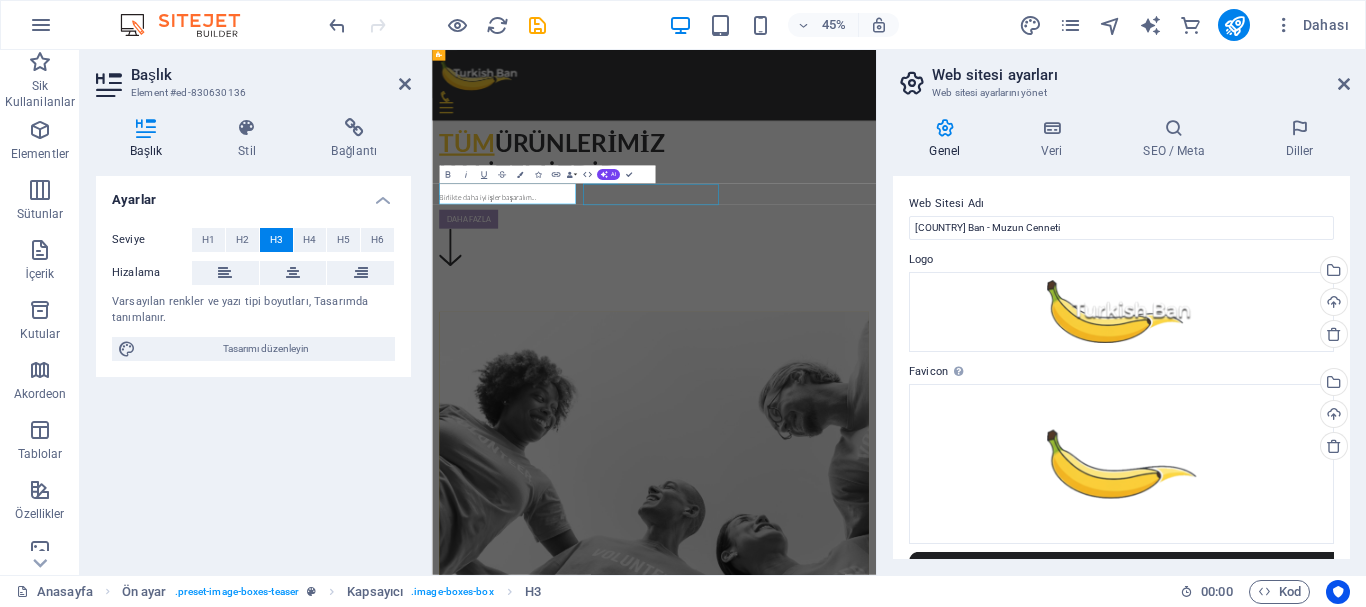 click on "What we do" at bounding box center (925, 2349) 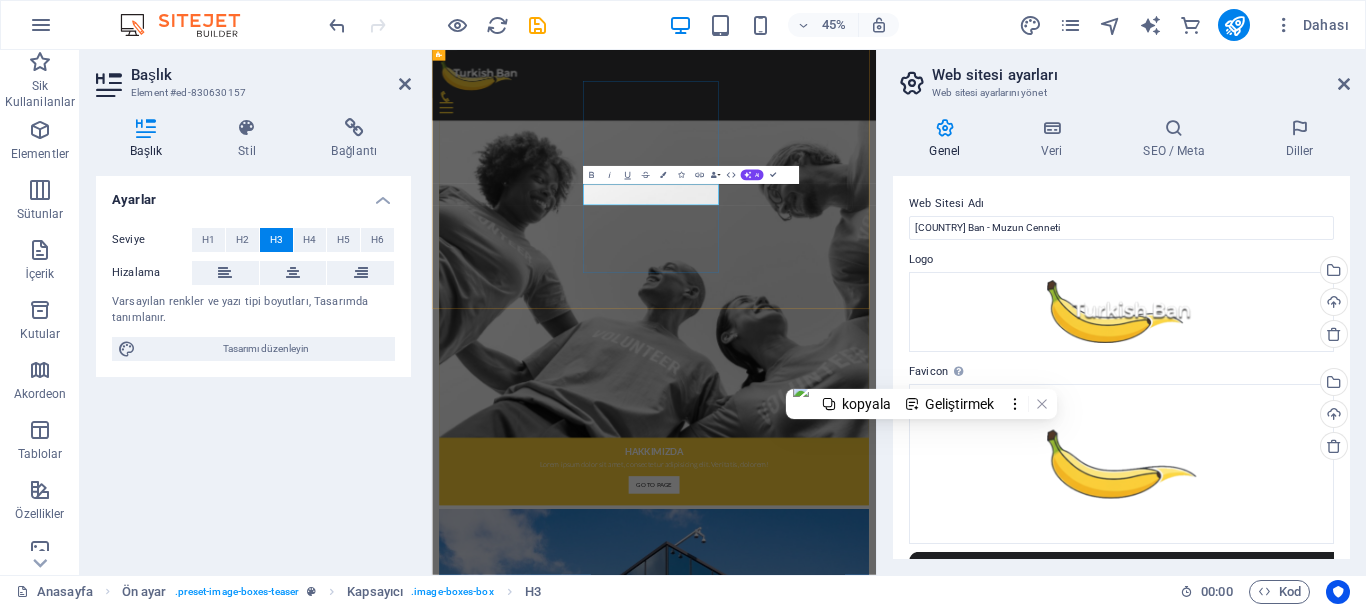 type 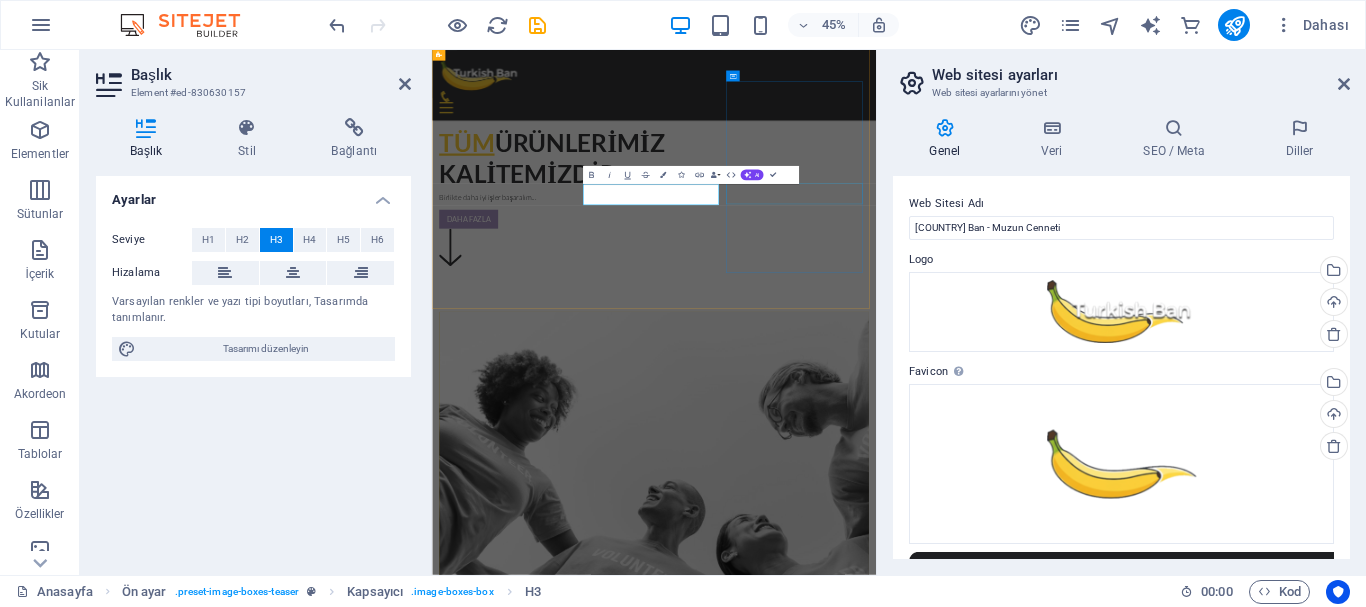 click on "Projects" at bounding box center (925, 3246) 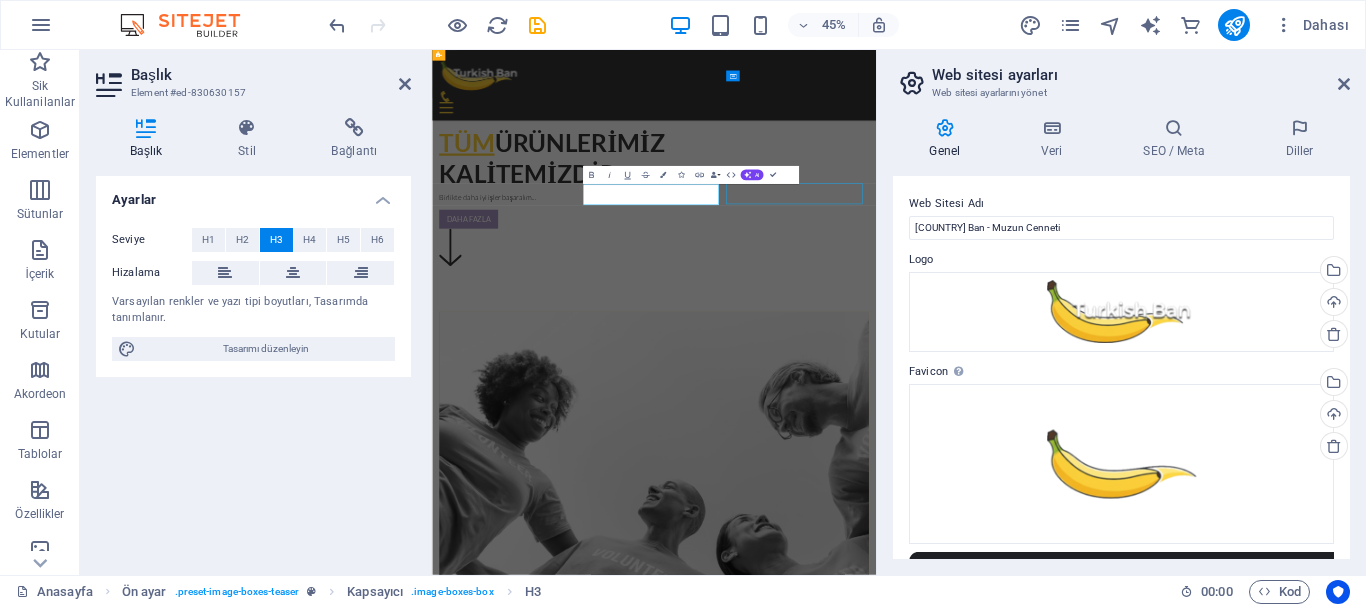 click on "Projects" at bounding box center [925, 3246] 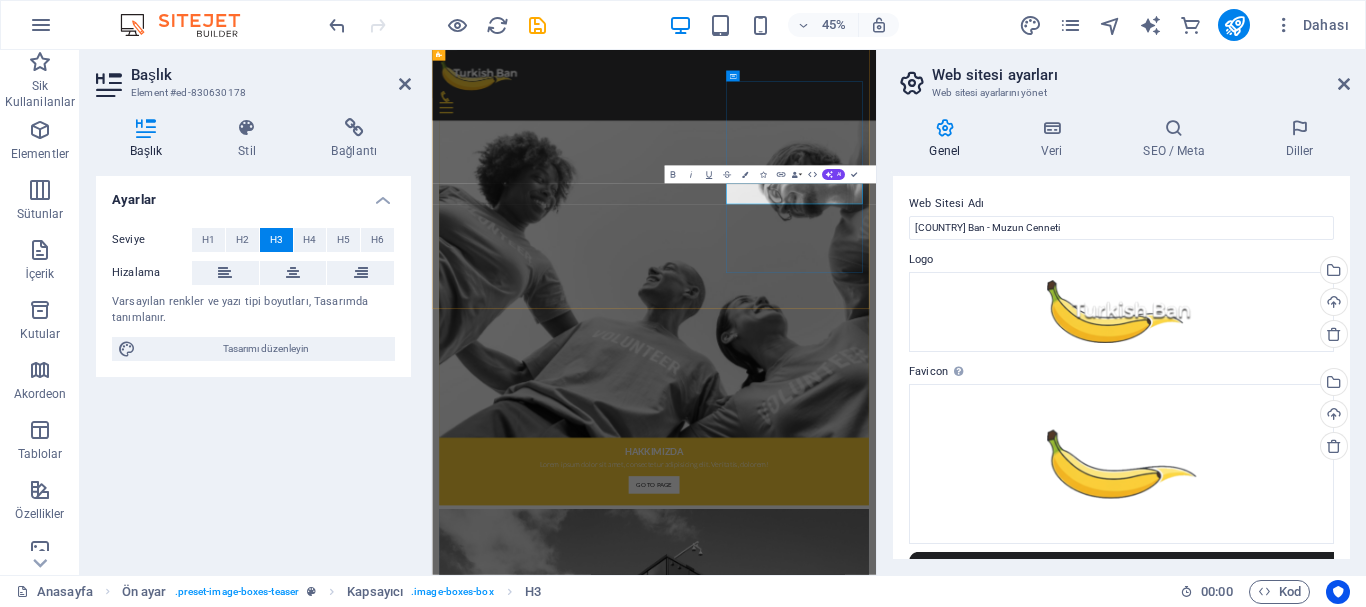 type 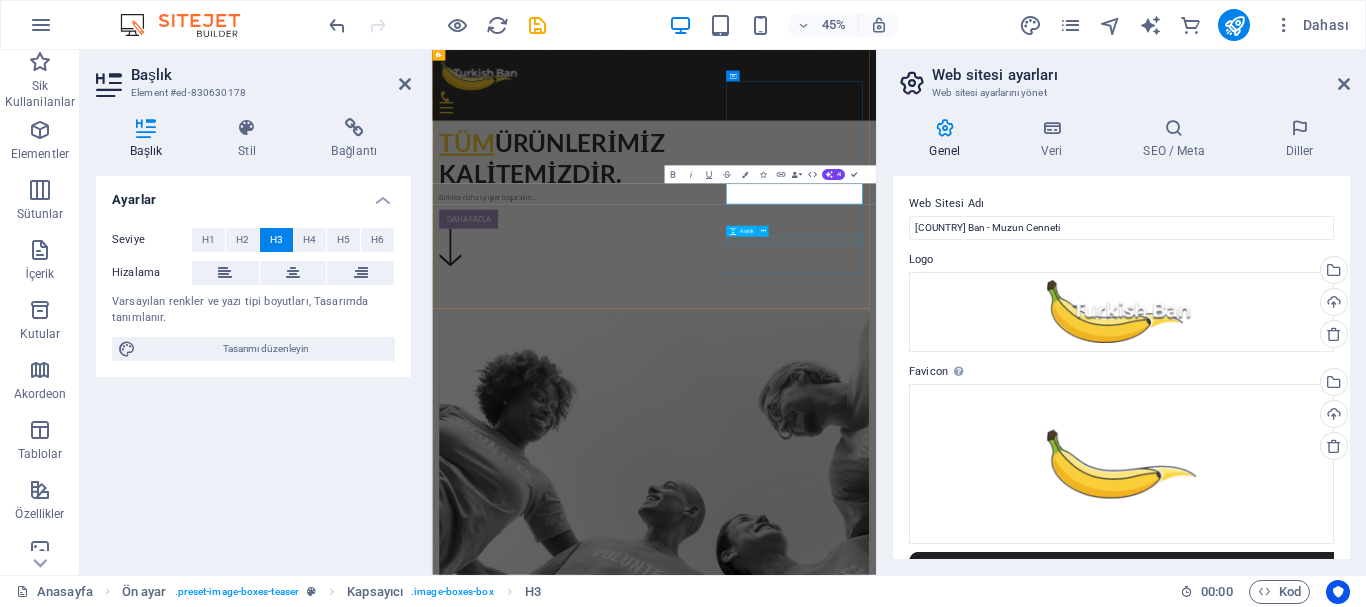 click at bounding box center [925, 3301] 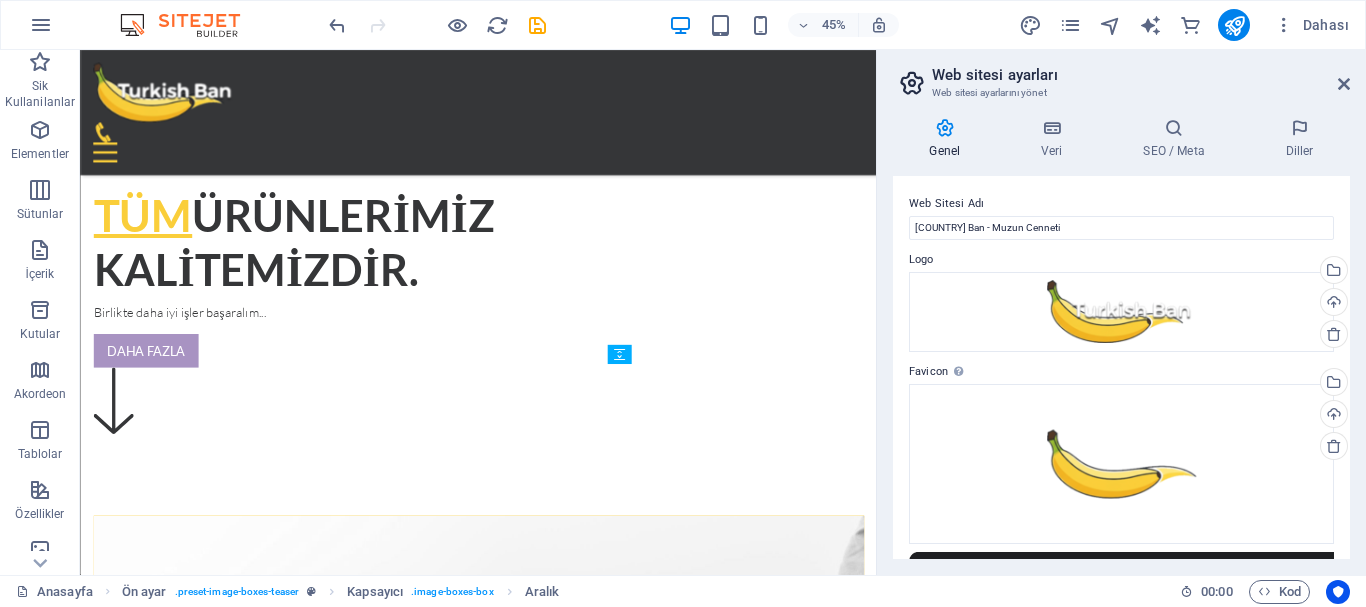scroll, scrollTop: 600, scrollLeft: 0, axis: vertical 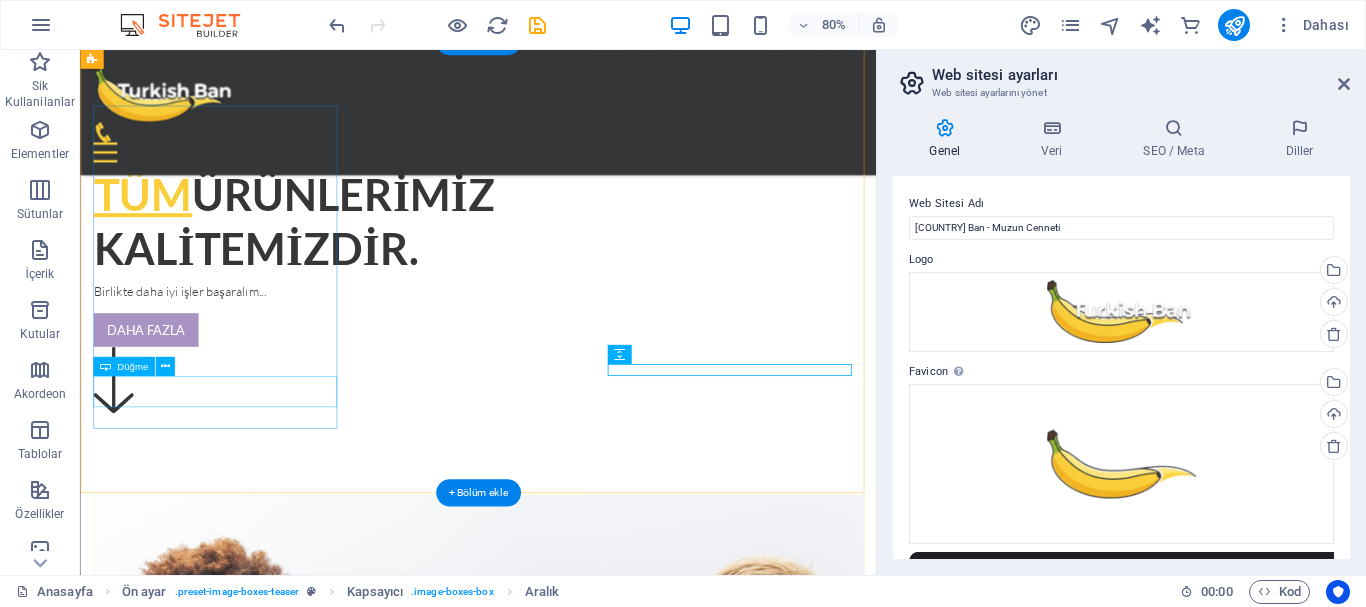 click on "Go to Page" at bounding box center (577, 1476) 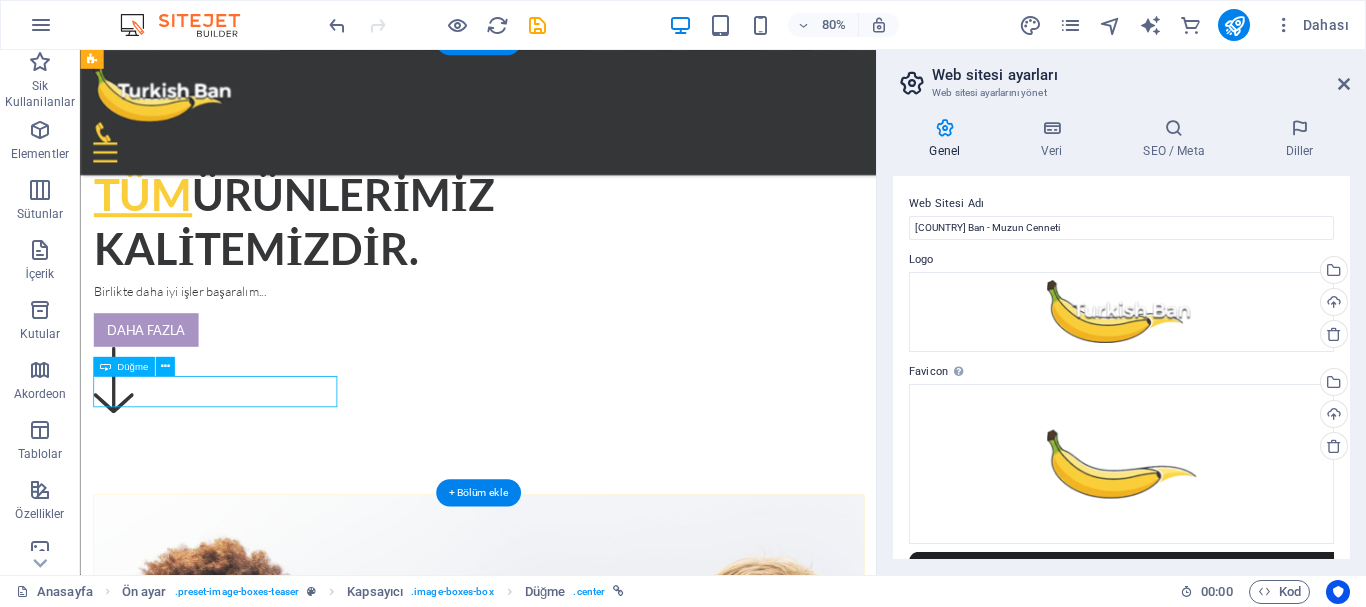 click on "Go to Page" at bounding box center [577, 1476] 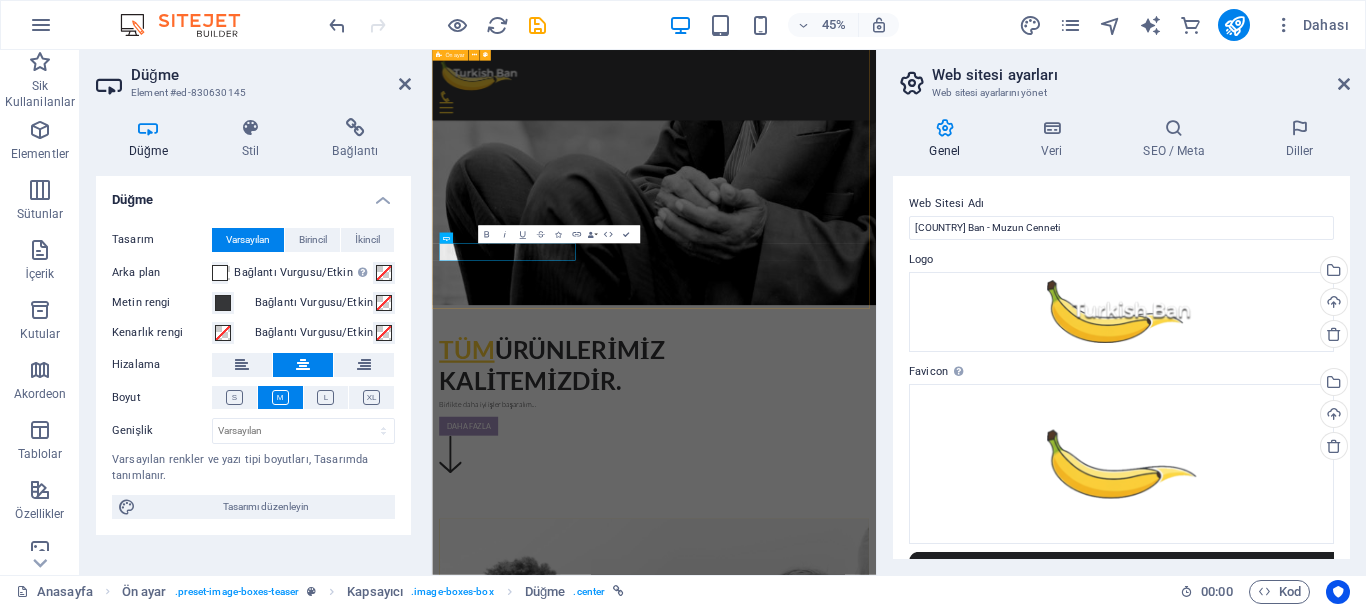 scroll, scrollTop: 1060, scrollLeft: 0, axis: vertical 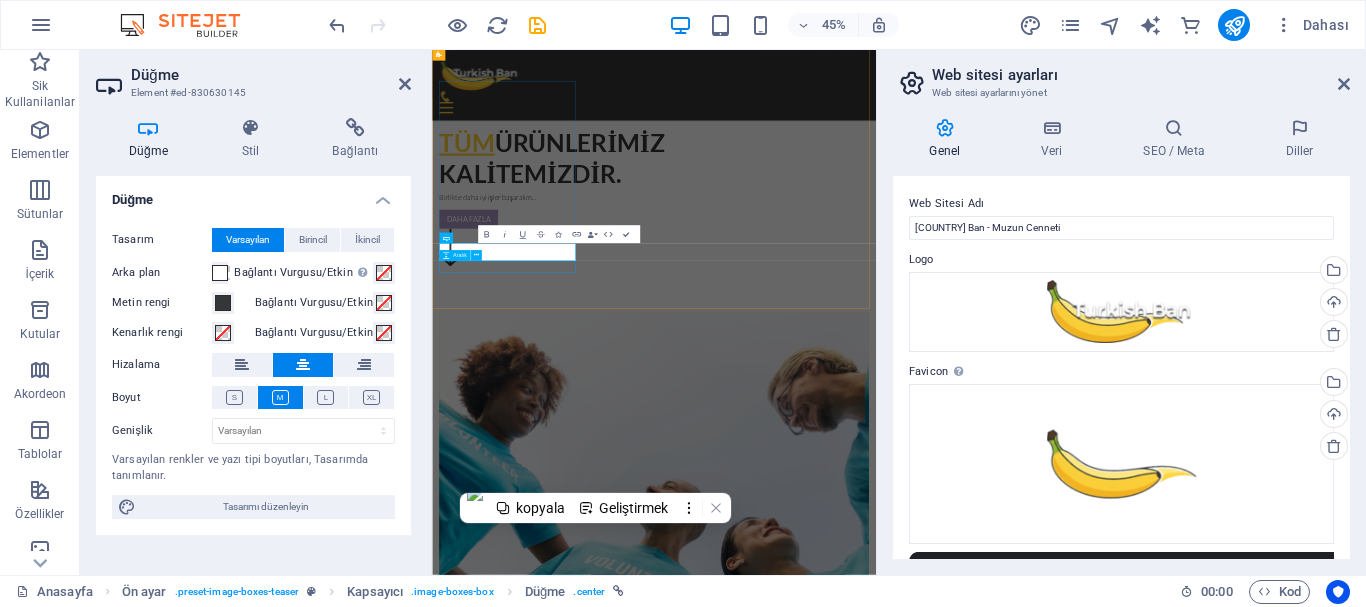 type 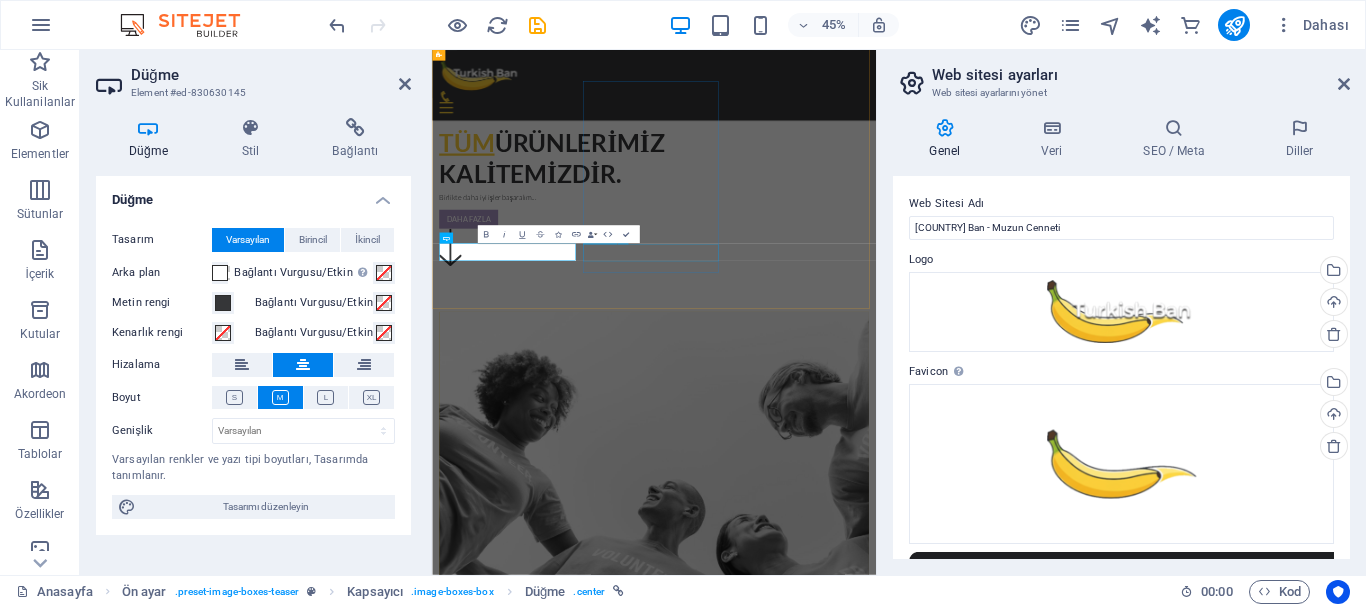 click on "Go to Page" at bounding box center (925, 2431) 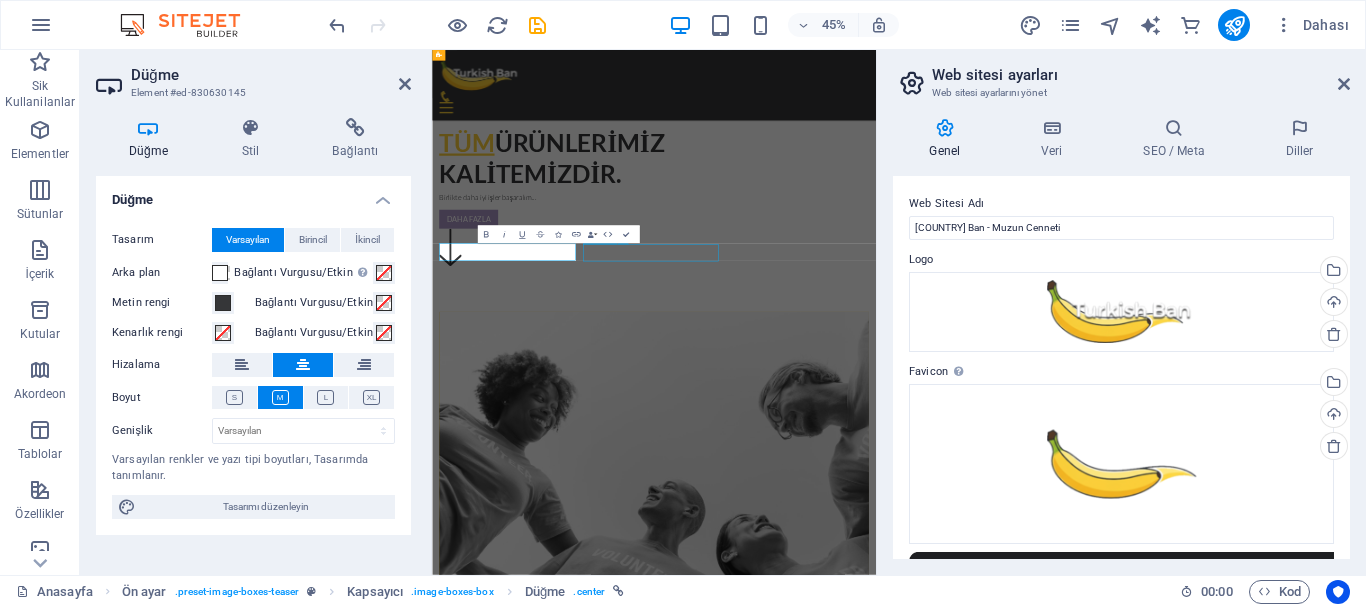 click on "Go to Page" at bounding box center [925, 2431] 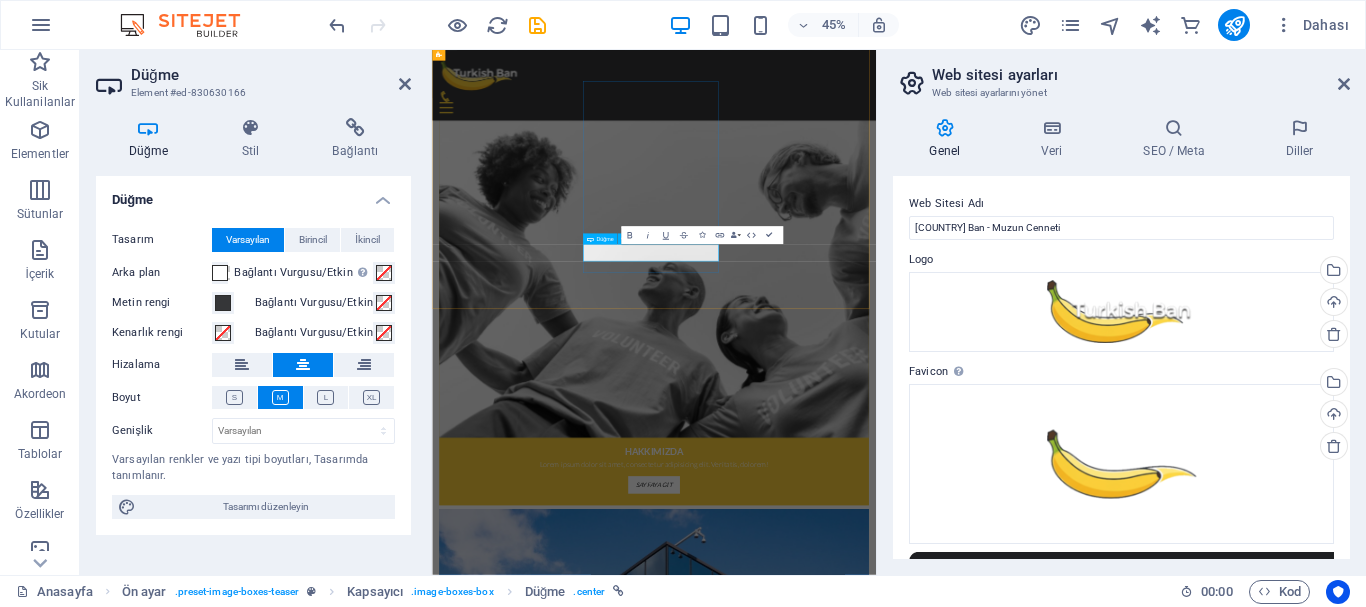type 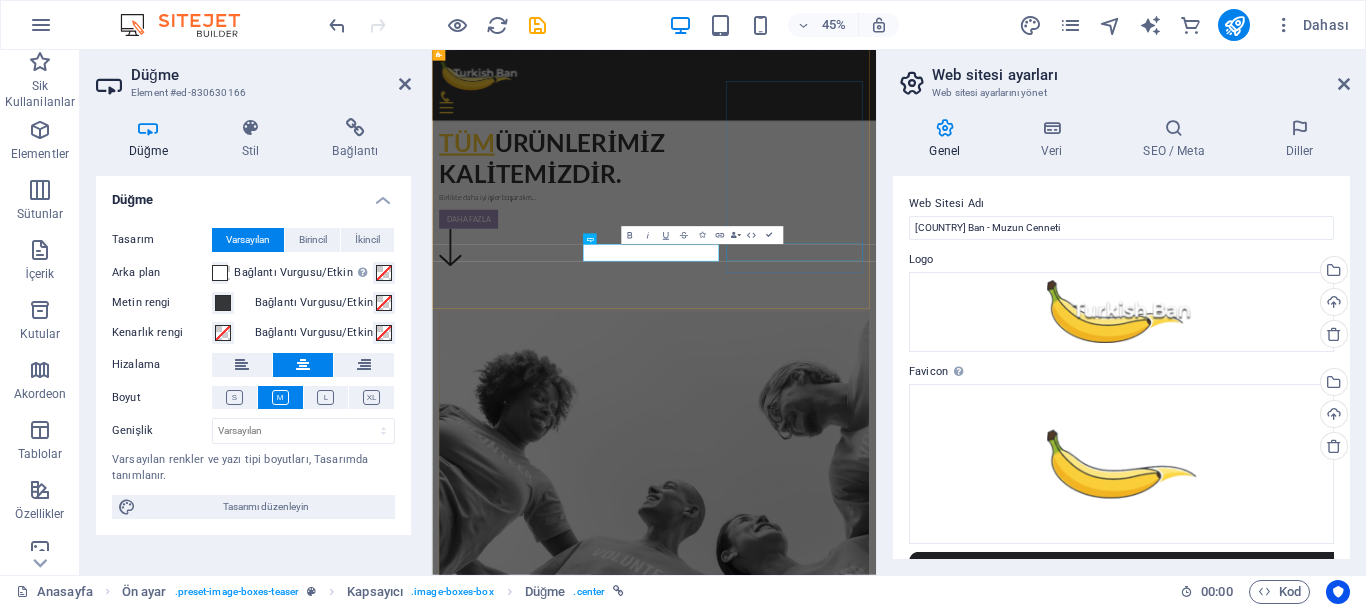 click on "Go to Page" at bounding box center [925, 3328] 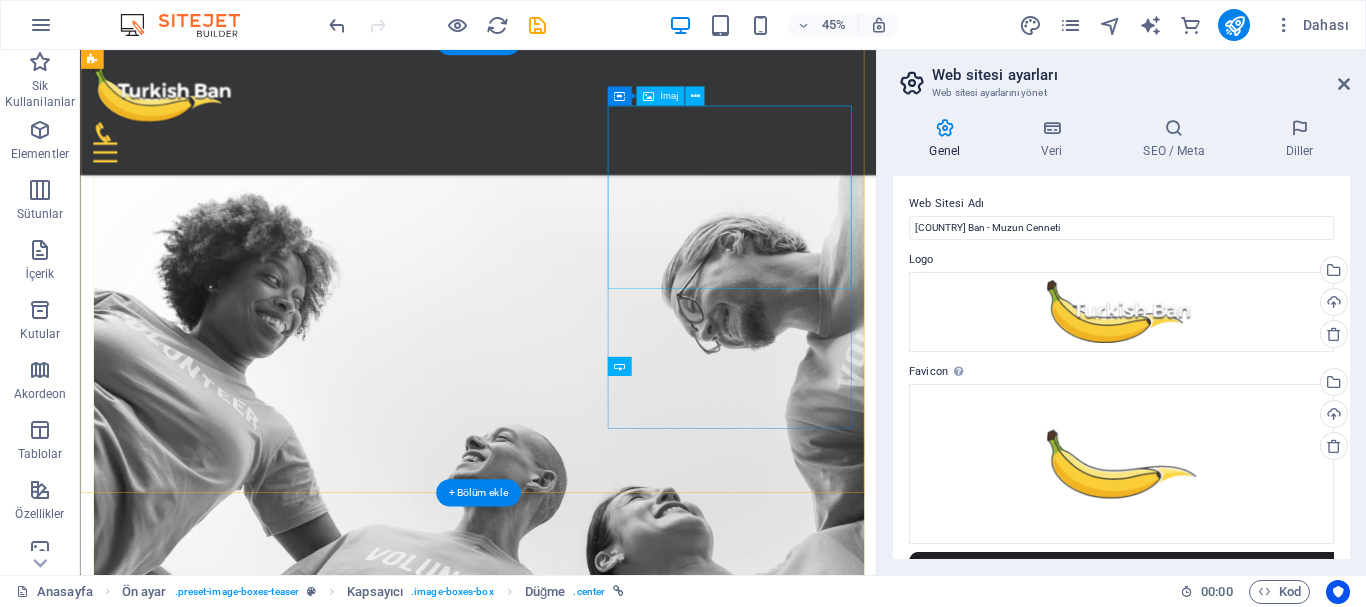 scroll, scrollTop: 600, scrollLeft: 0, axis: vertical 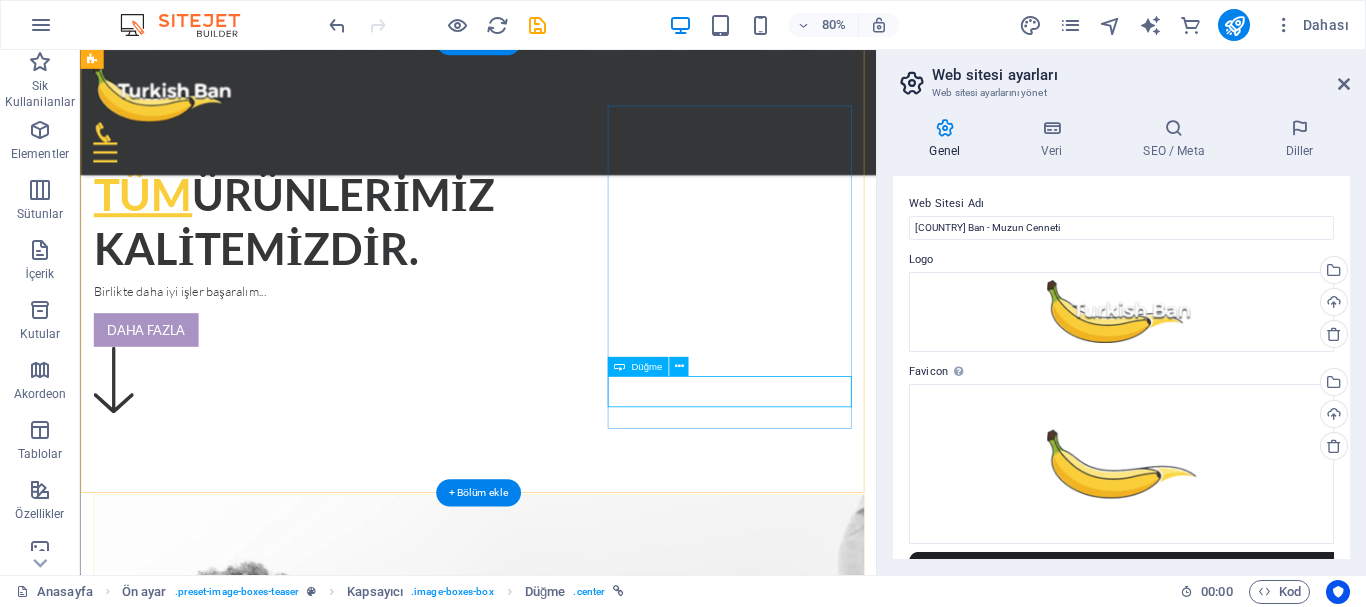 click on "Go to Page" at bounding box center (577, 3308) 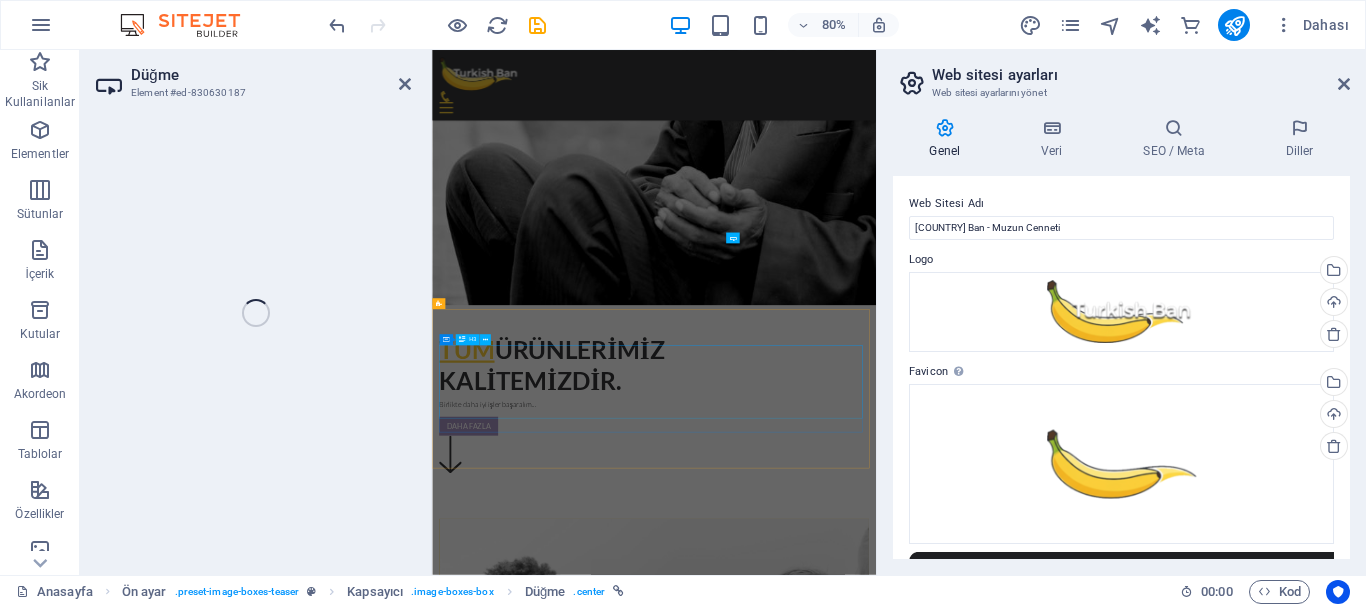 scroll, scrollTop: 1060, scrollLeft: 0, axis: vertical 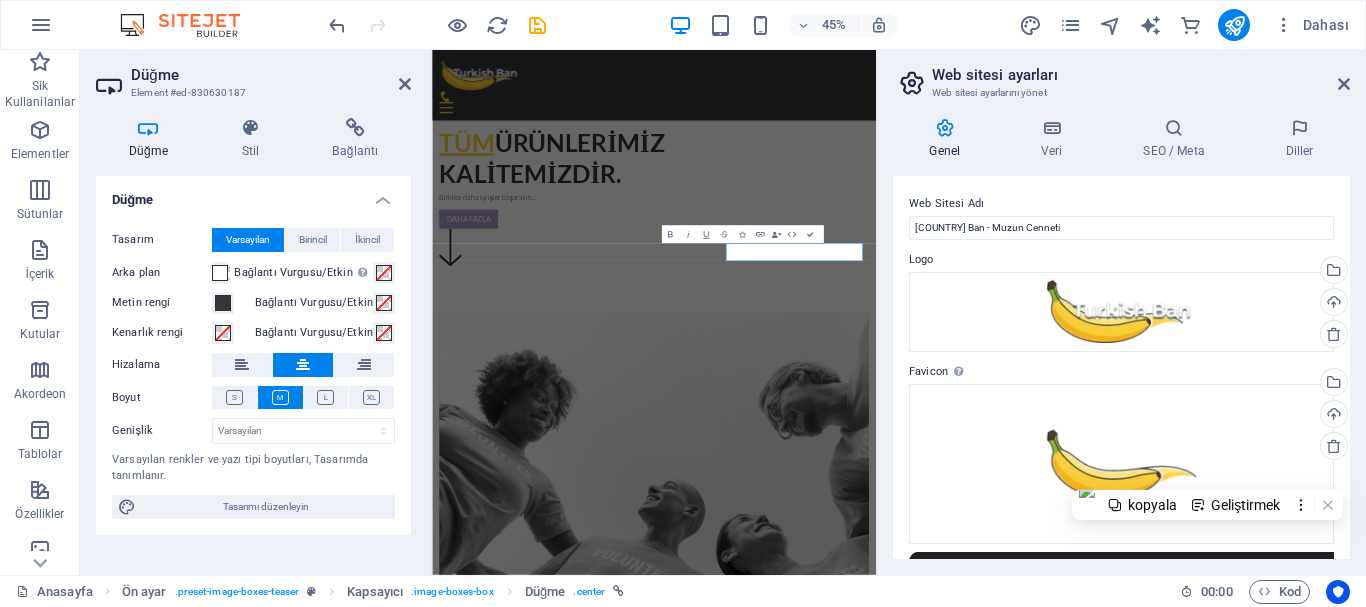 drag, startPoint x: 1245, startPoint y: 23, endPoint x: 1162, endPoint y: 0, distance: 86.127815 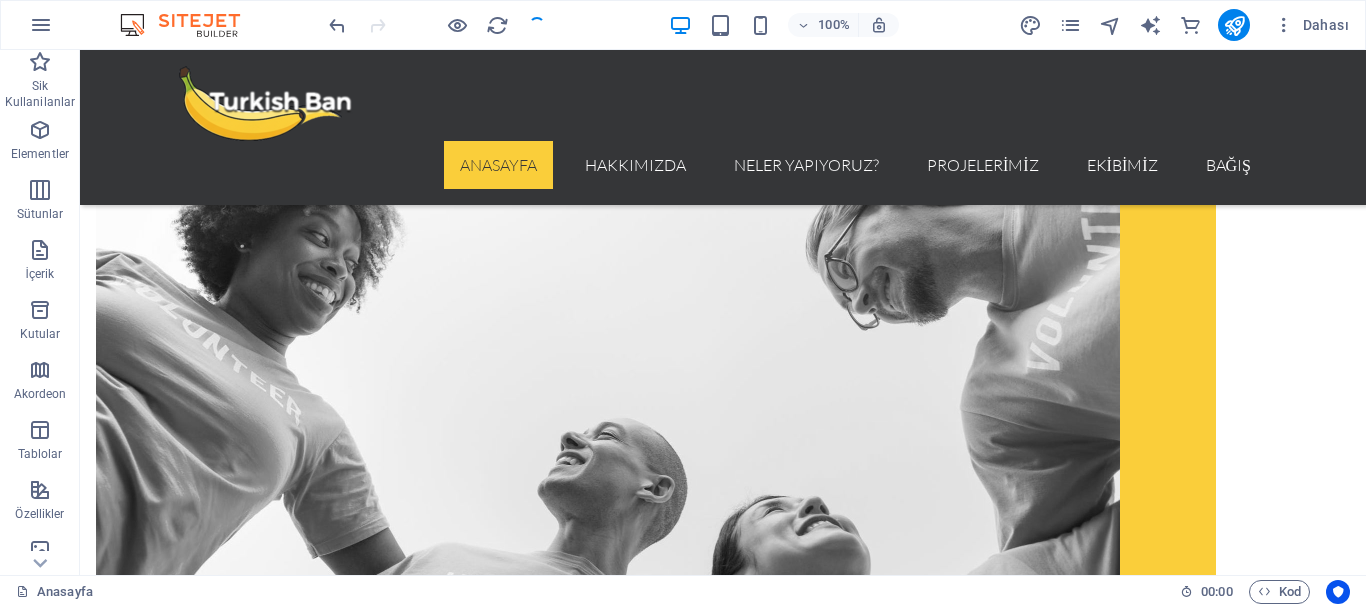 scroll, scrollTop: 483, scrollLeft: 0, axis: vertical 